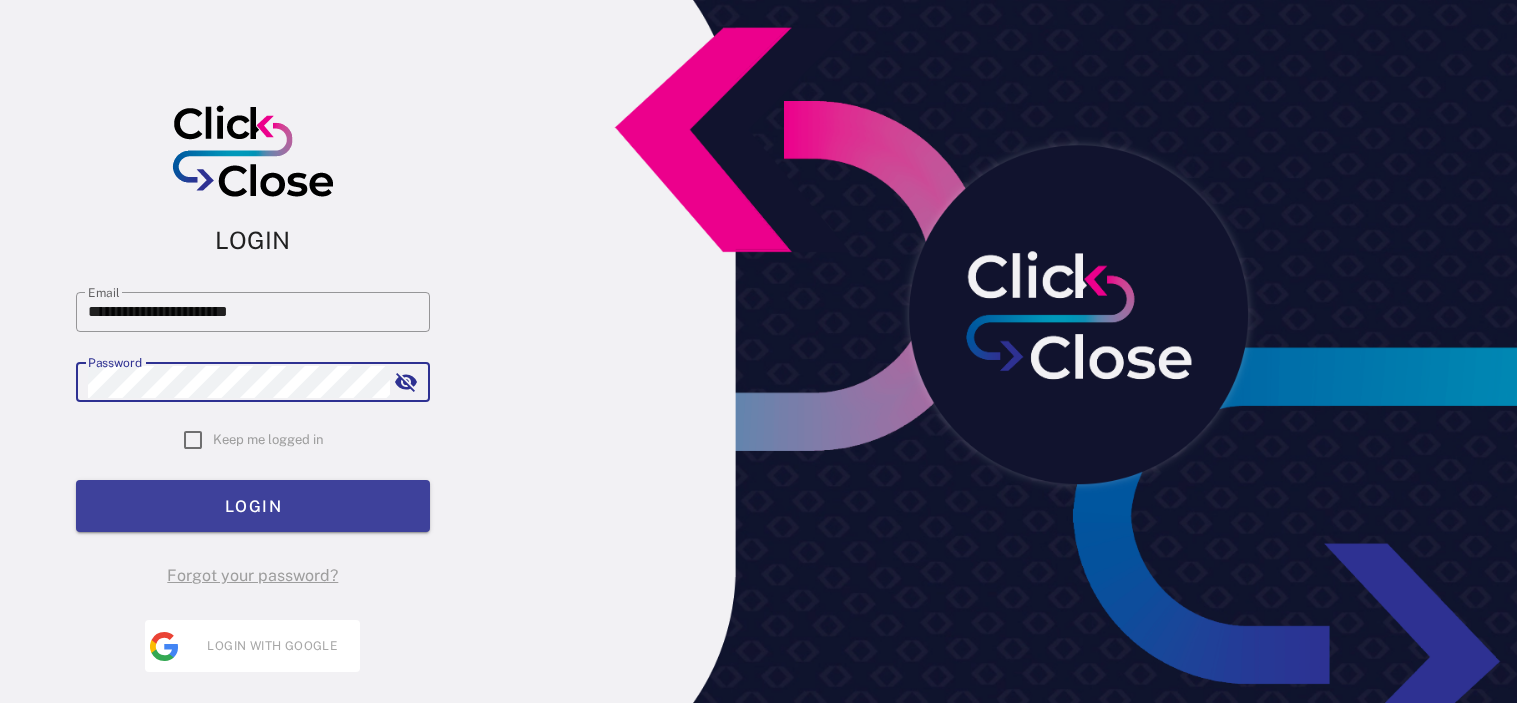 scroll, scrollTop: 0, scrollLeft: 0, axis: both 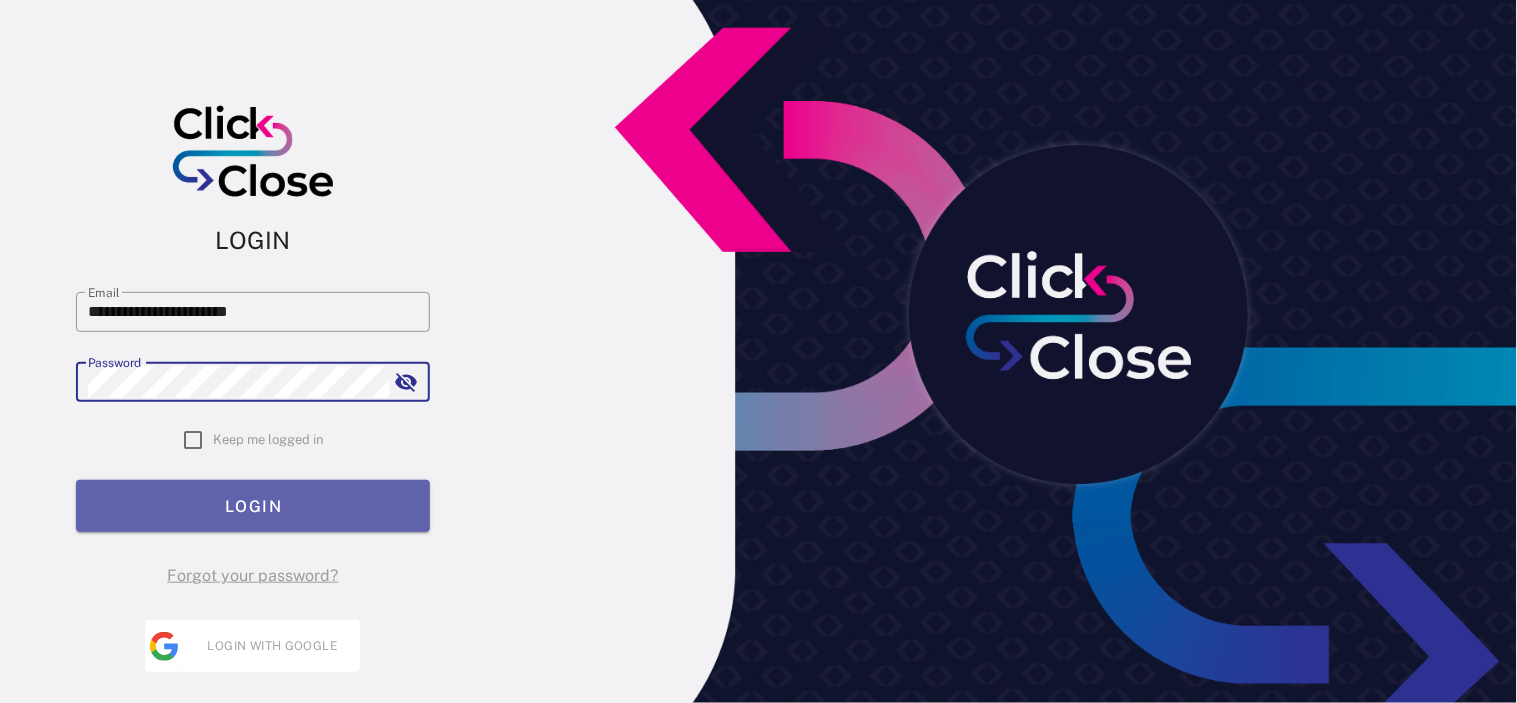 click on "LOGIN" at bounding box center [253, 506] 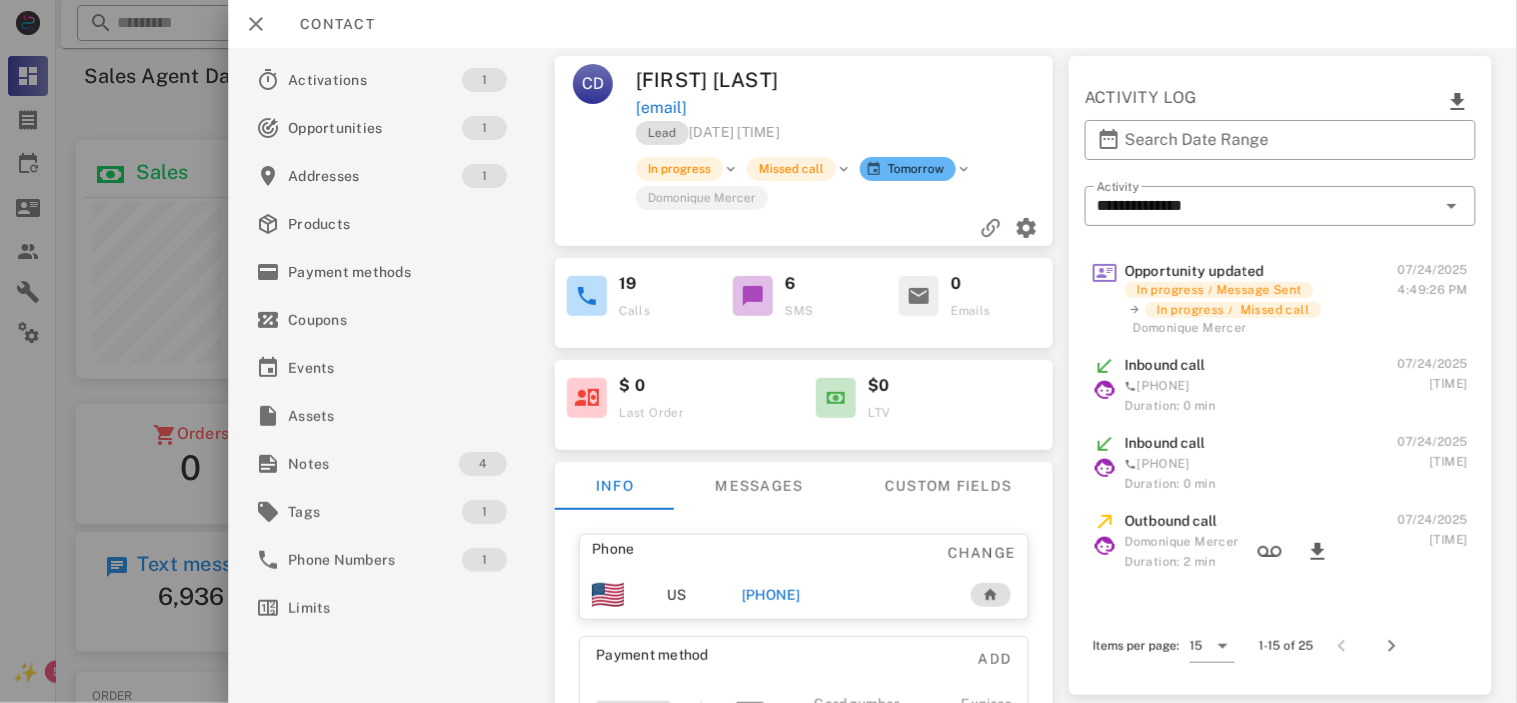scroll, scrollTop: 999761, scrollLeft: 999531, axis: both 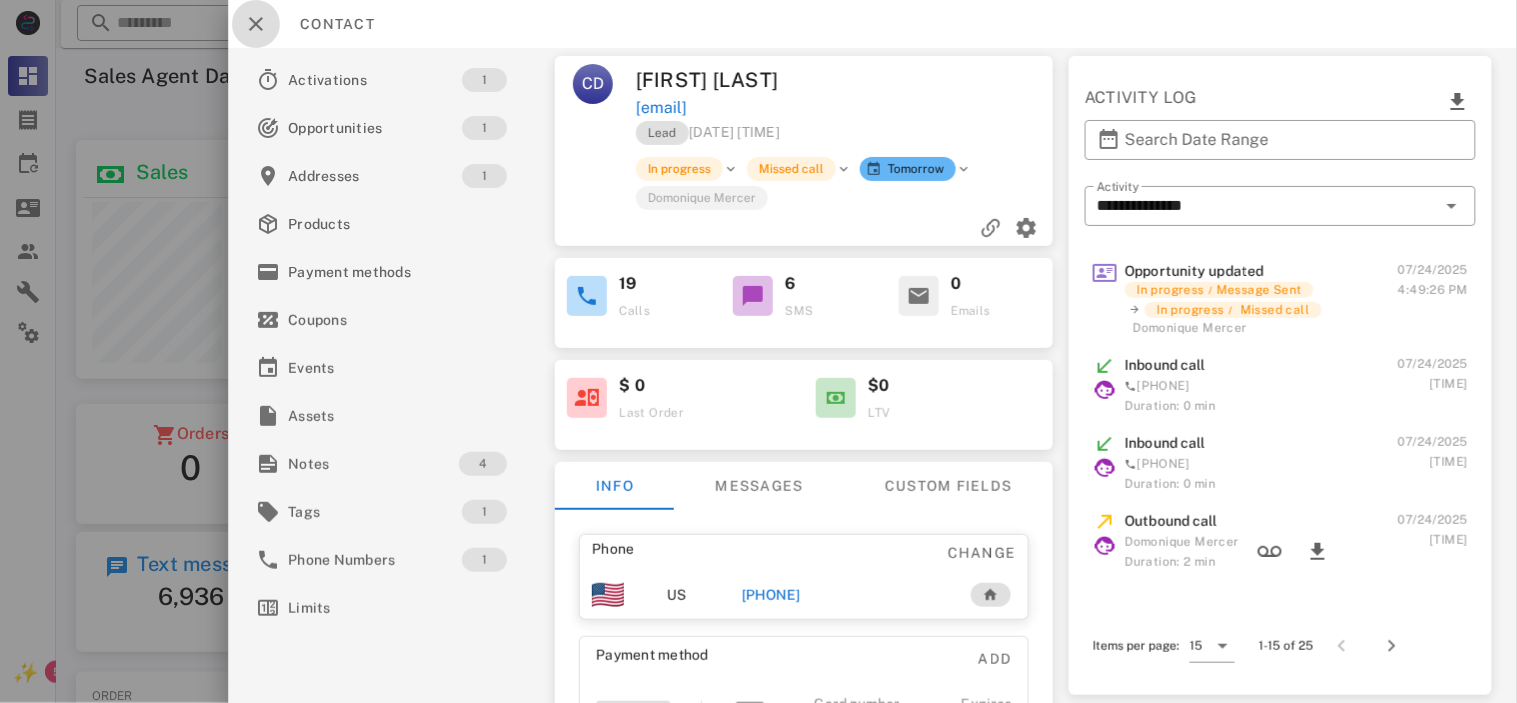 click at bounding box center (256, 24) 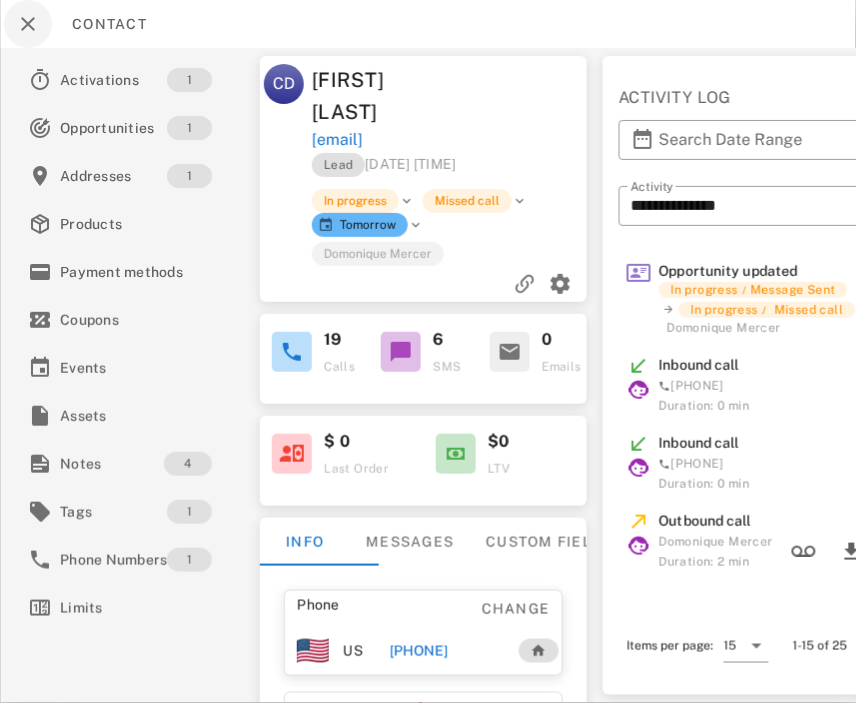 scroll, scrollTop: 999761, scrollLeft: 999238, axis: both 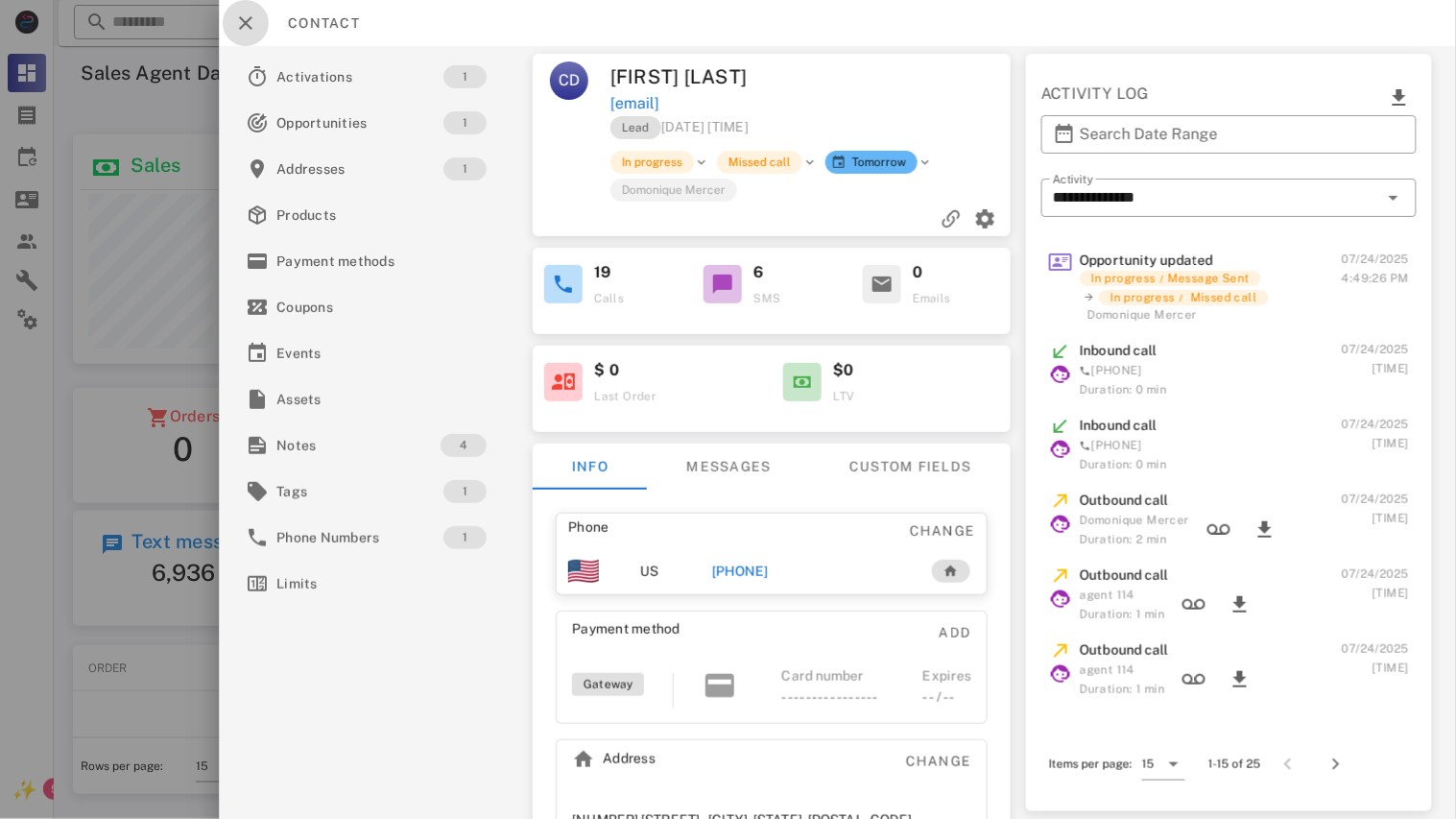 click at bounding box center (246, 23) 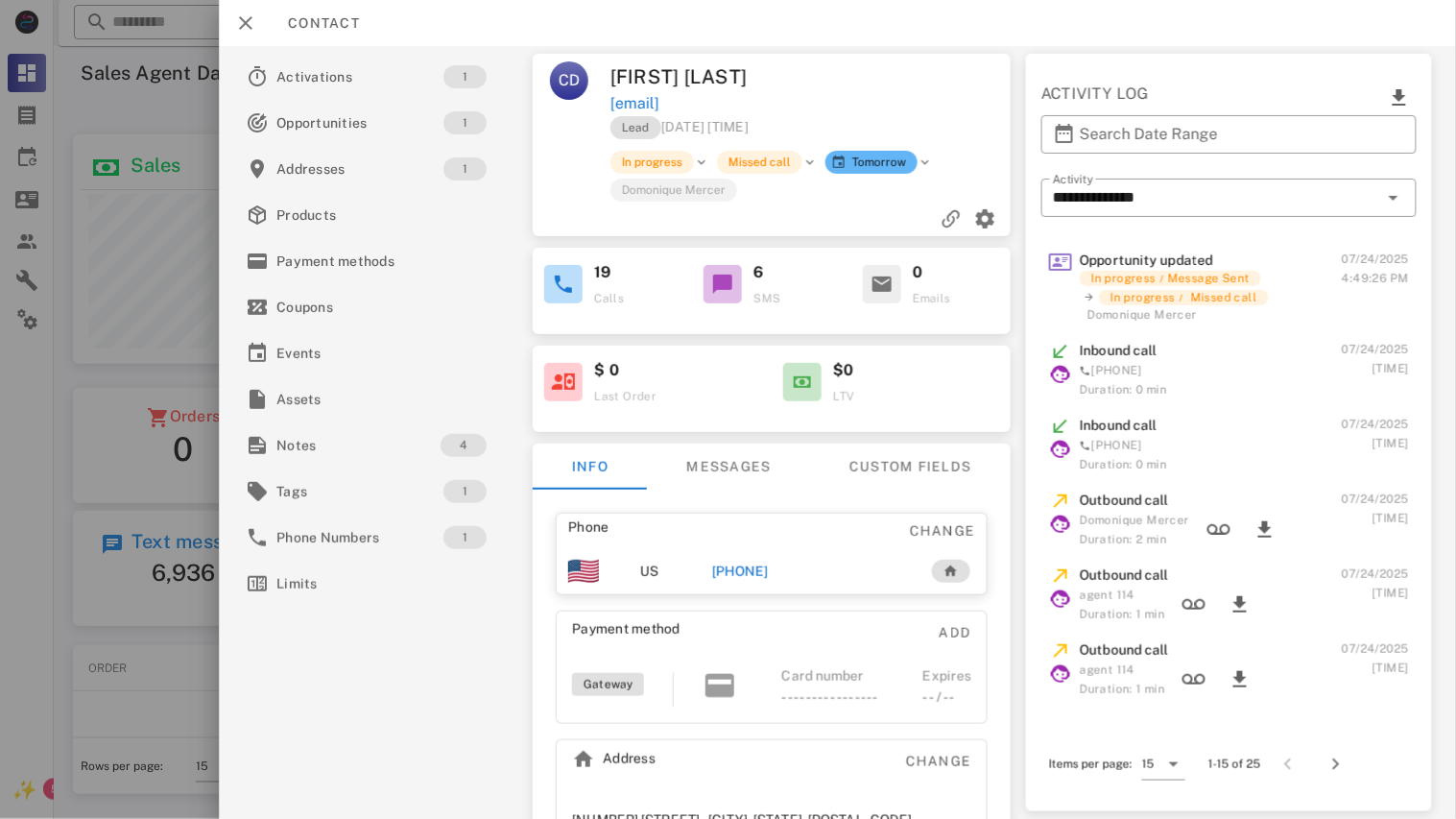 click at bounding box center [728, 409] 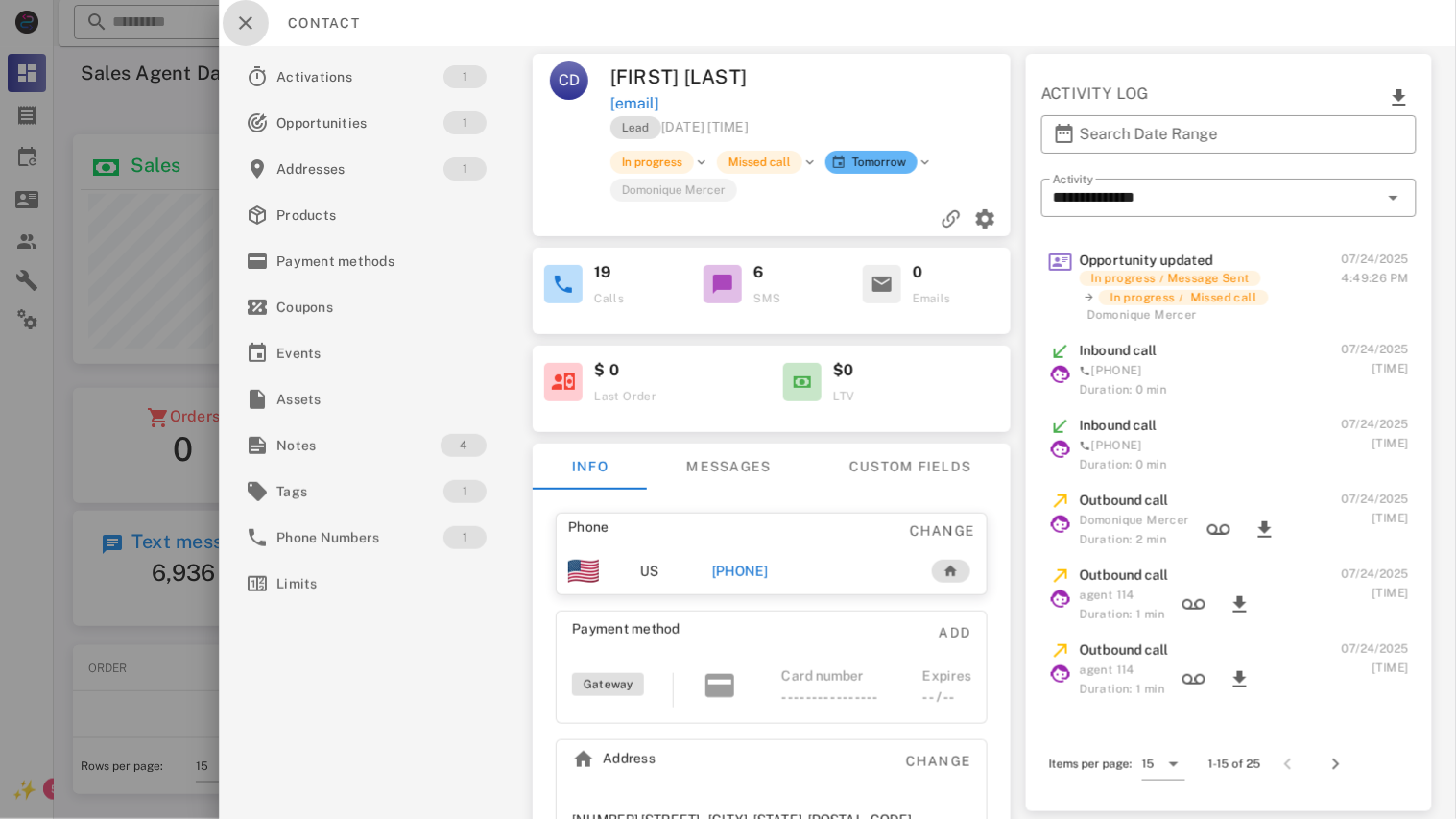 click at bounding box center [246, 23] 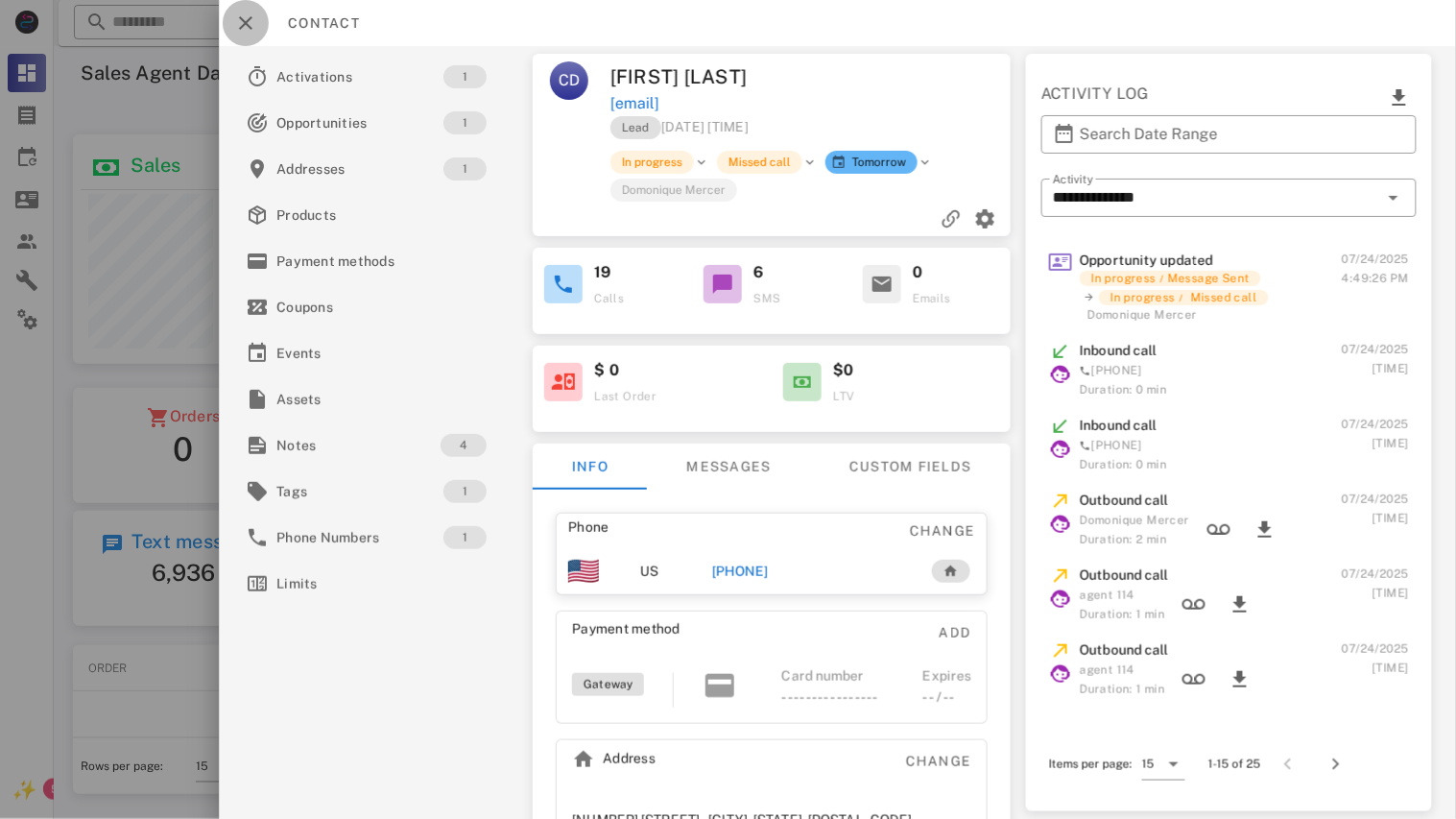click at bounding box center (246, 23) 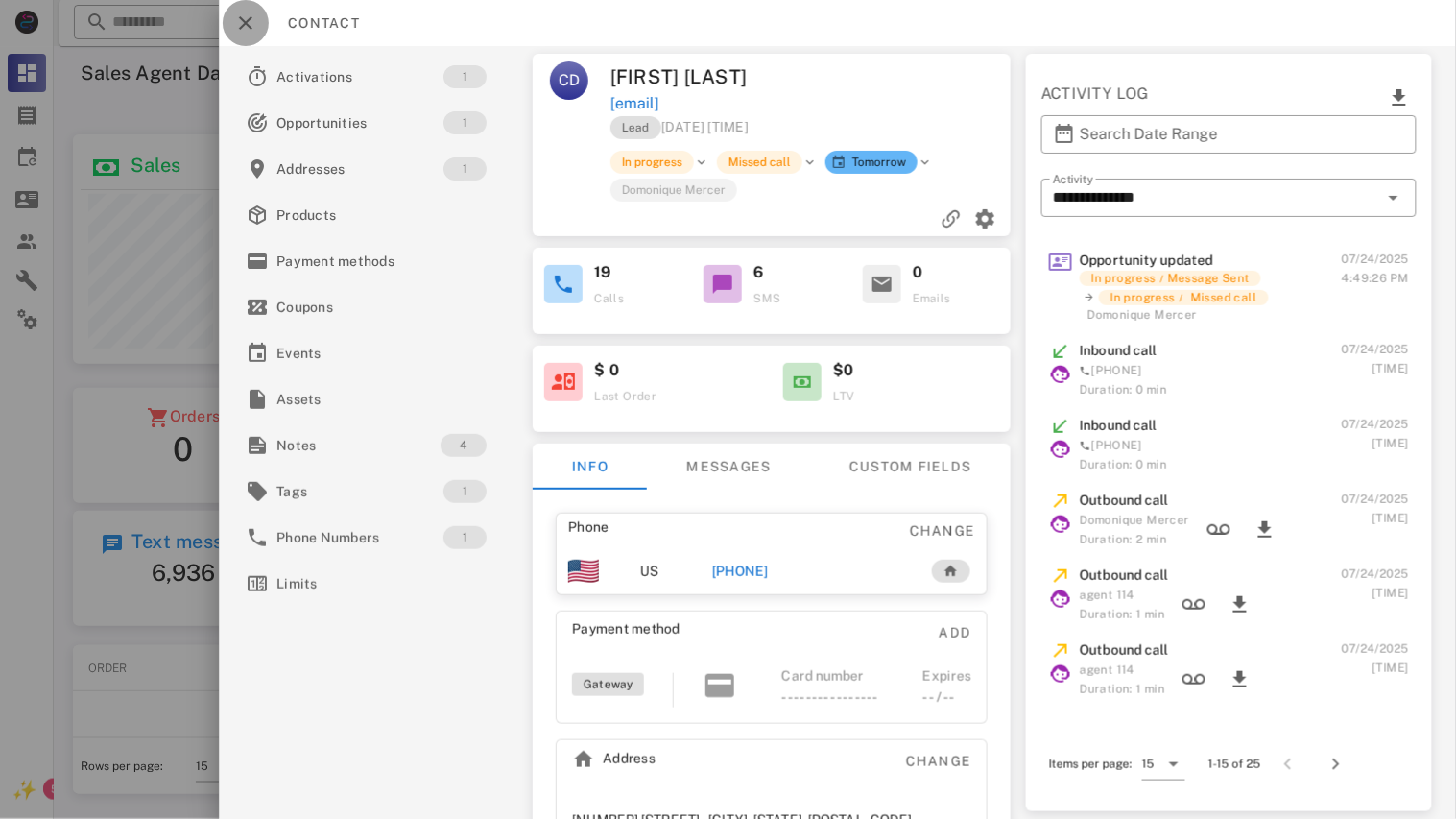 click at bounding box center [246, 23] 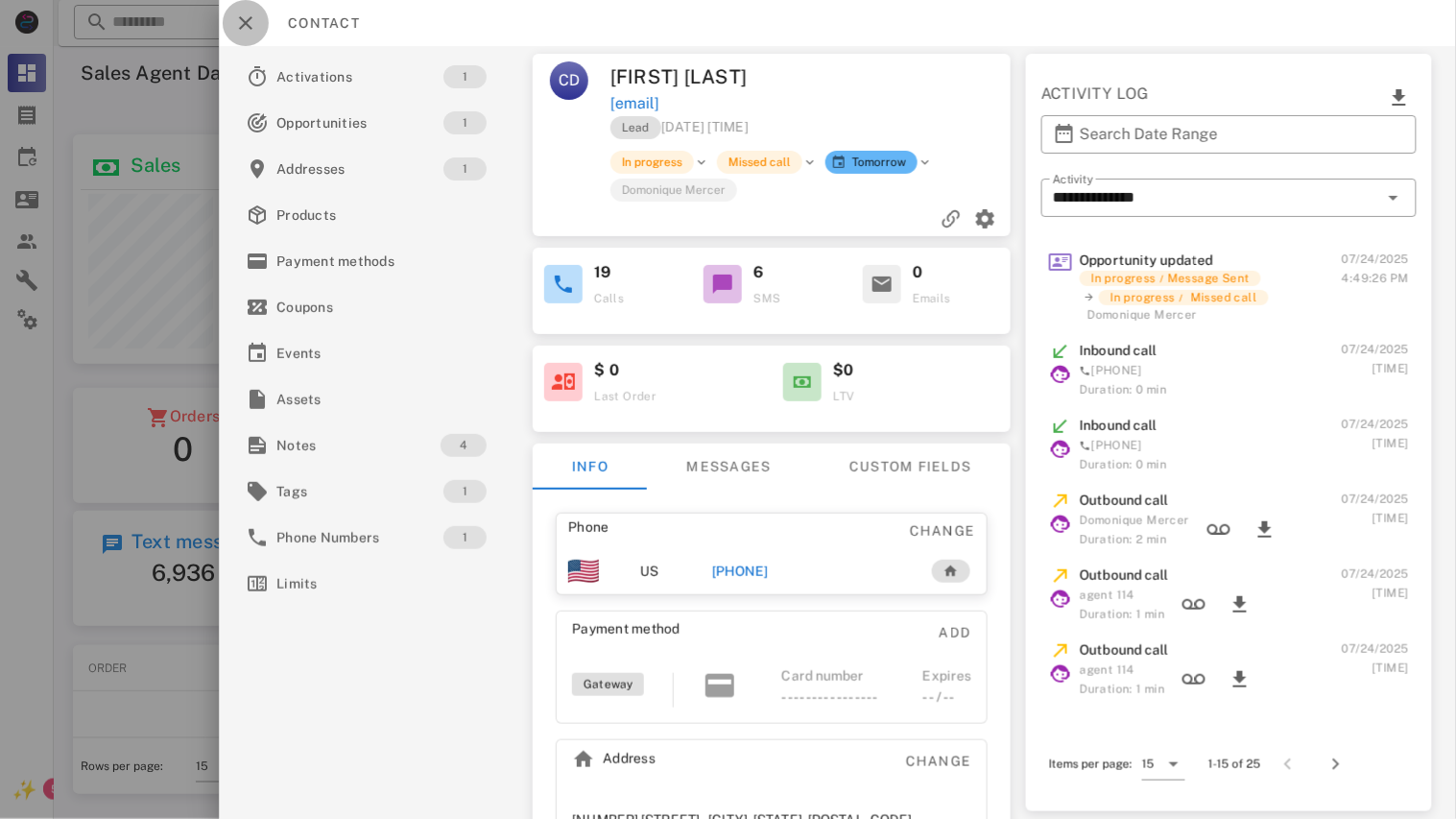 click at bounding box center (246, 23) 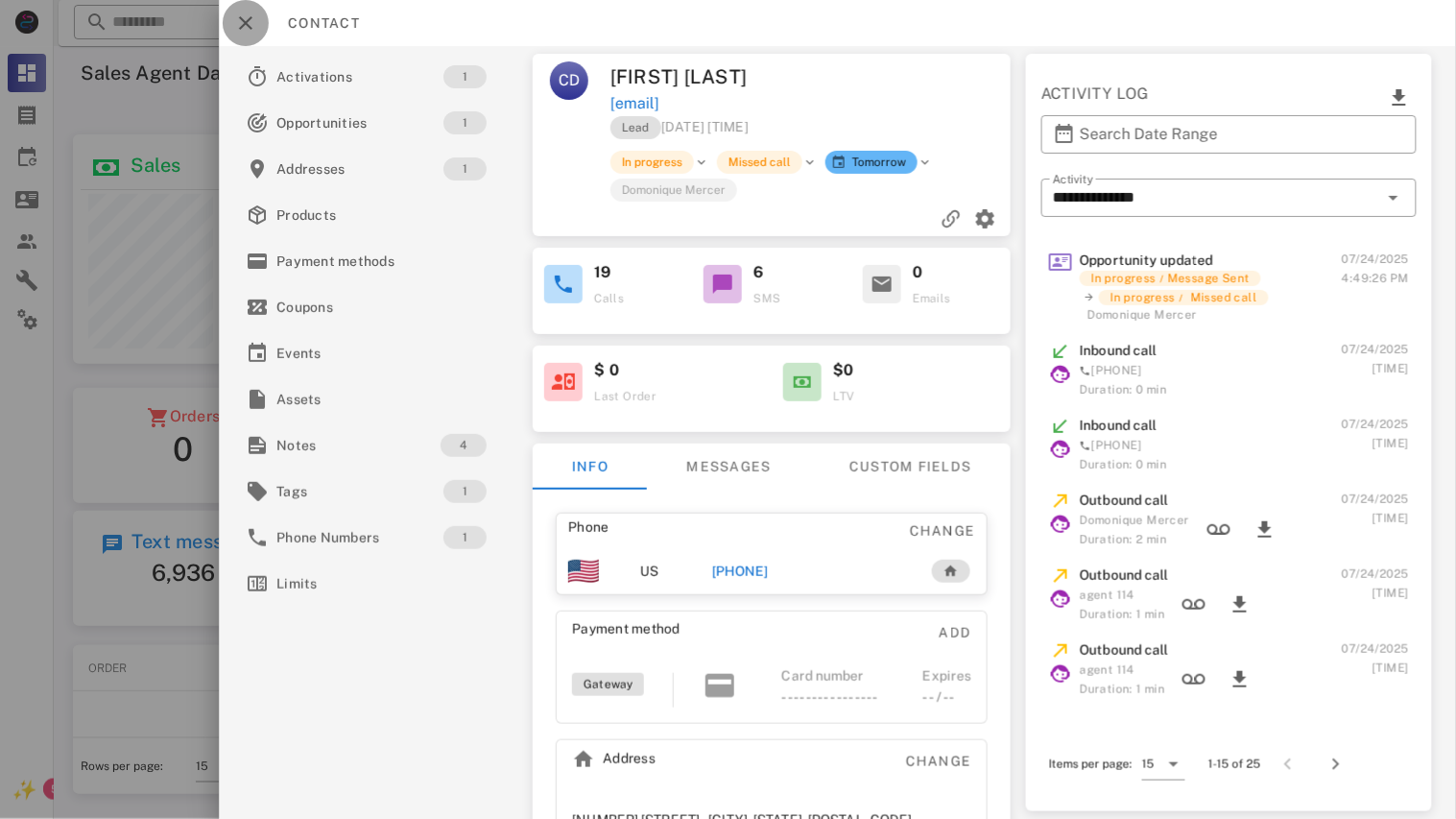 click at bounding box center (246, 23) 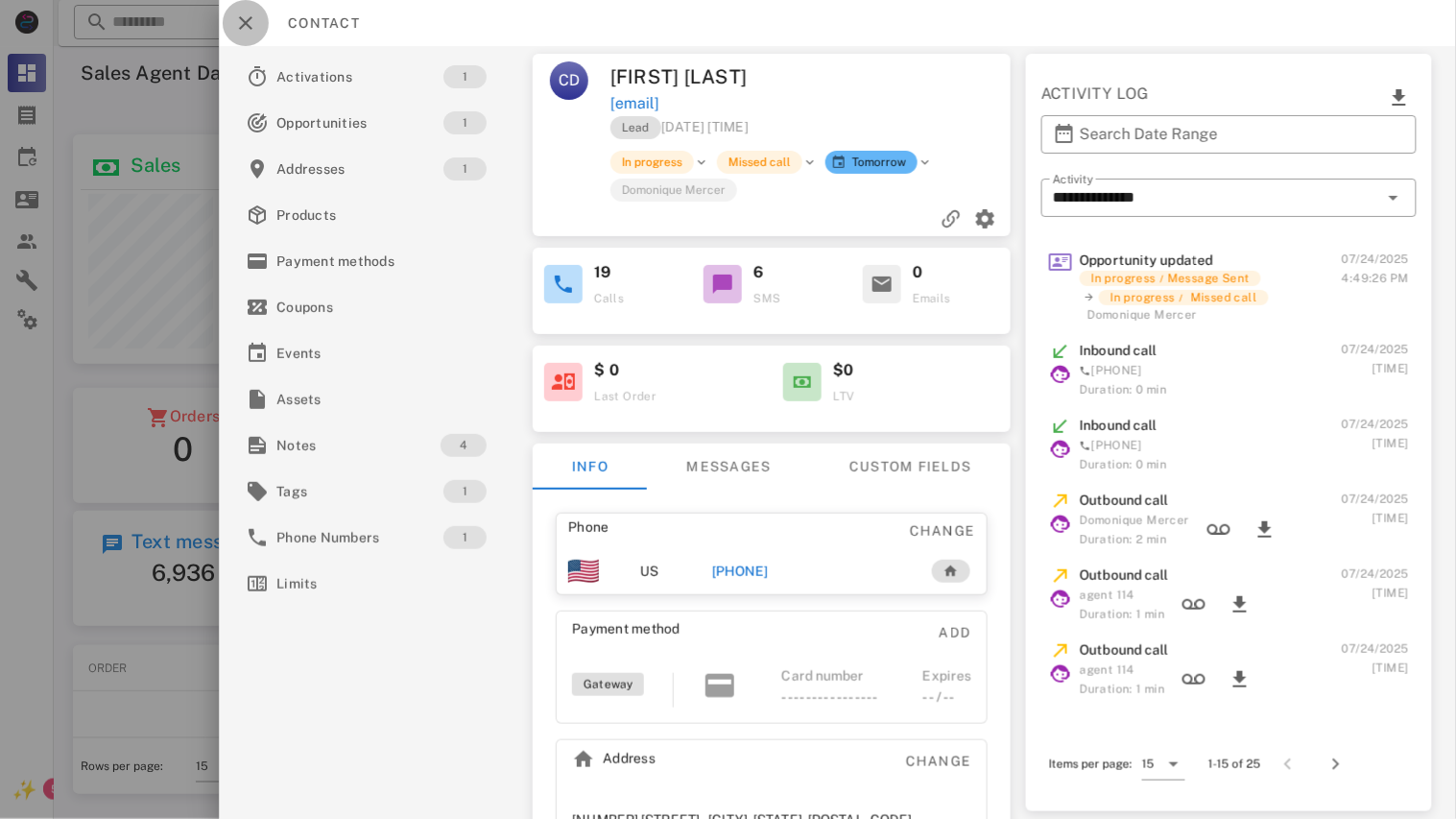 click at bounding box center (246, 23) 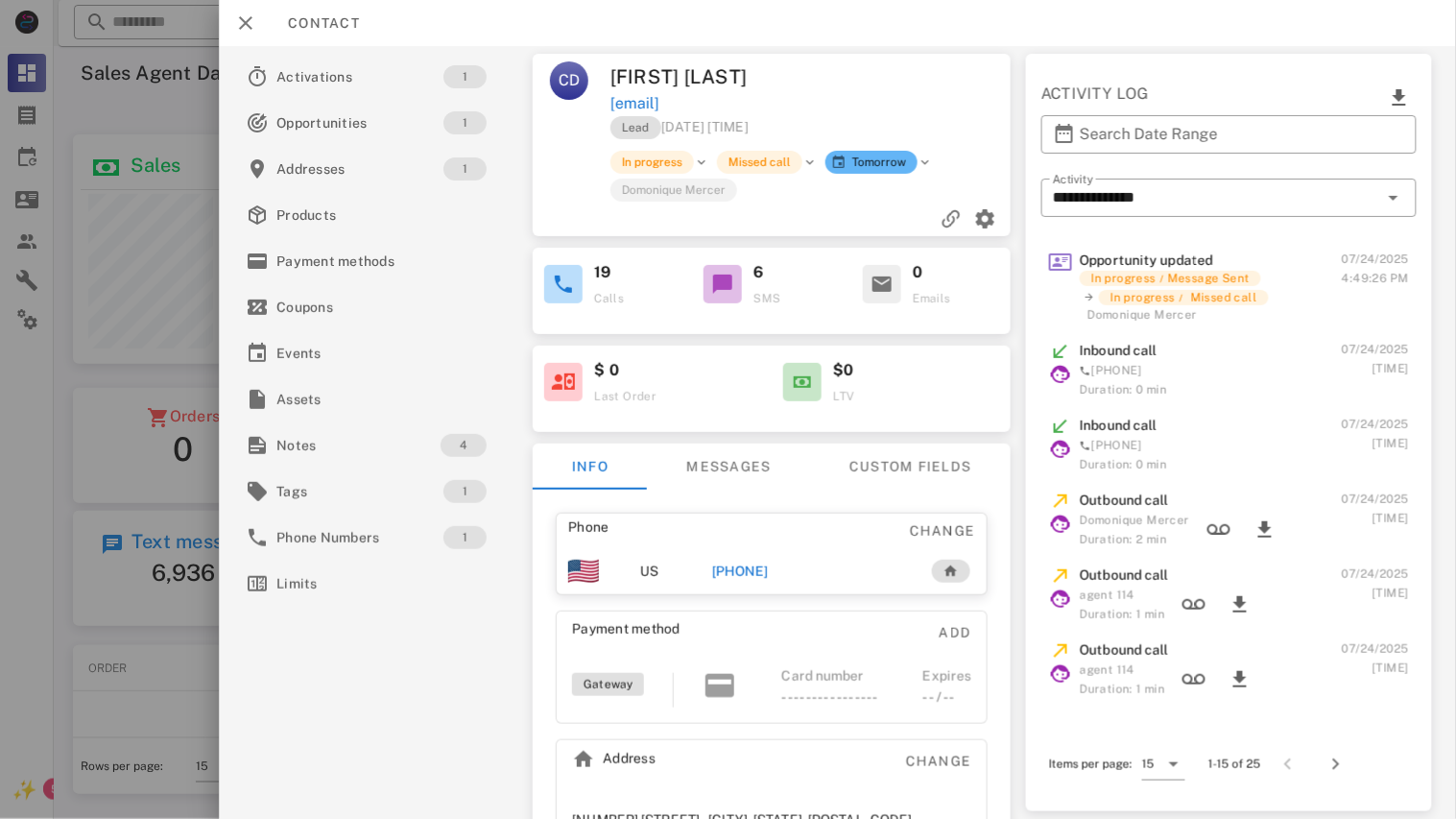 click at bounding box center (728, 409) 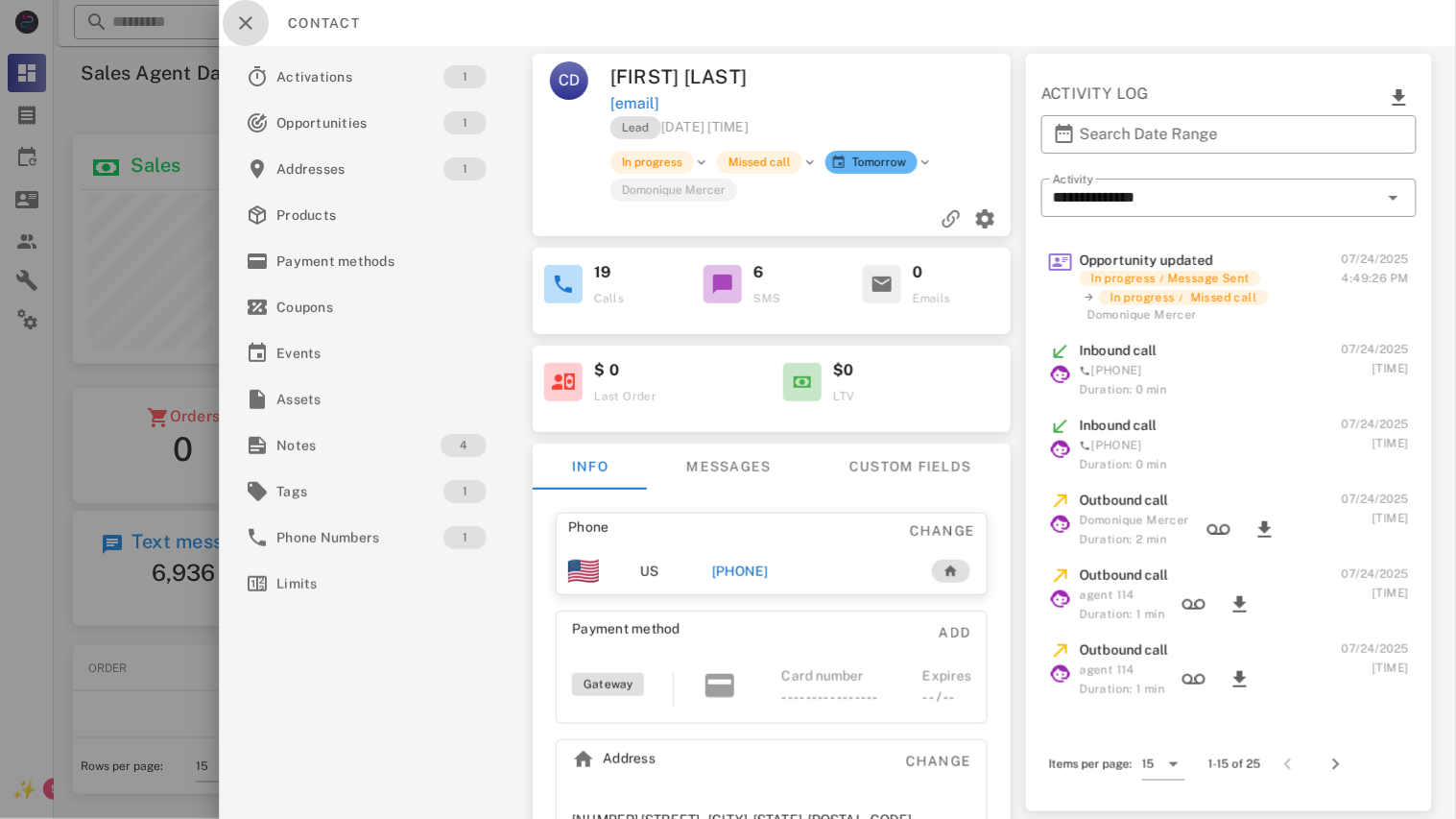 click at bounding box center [246, 23] 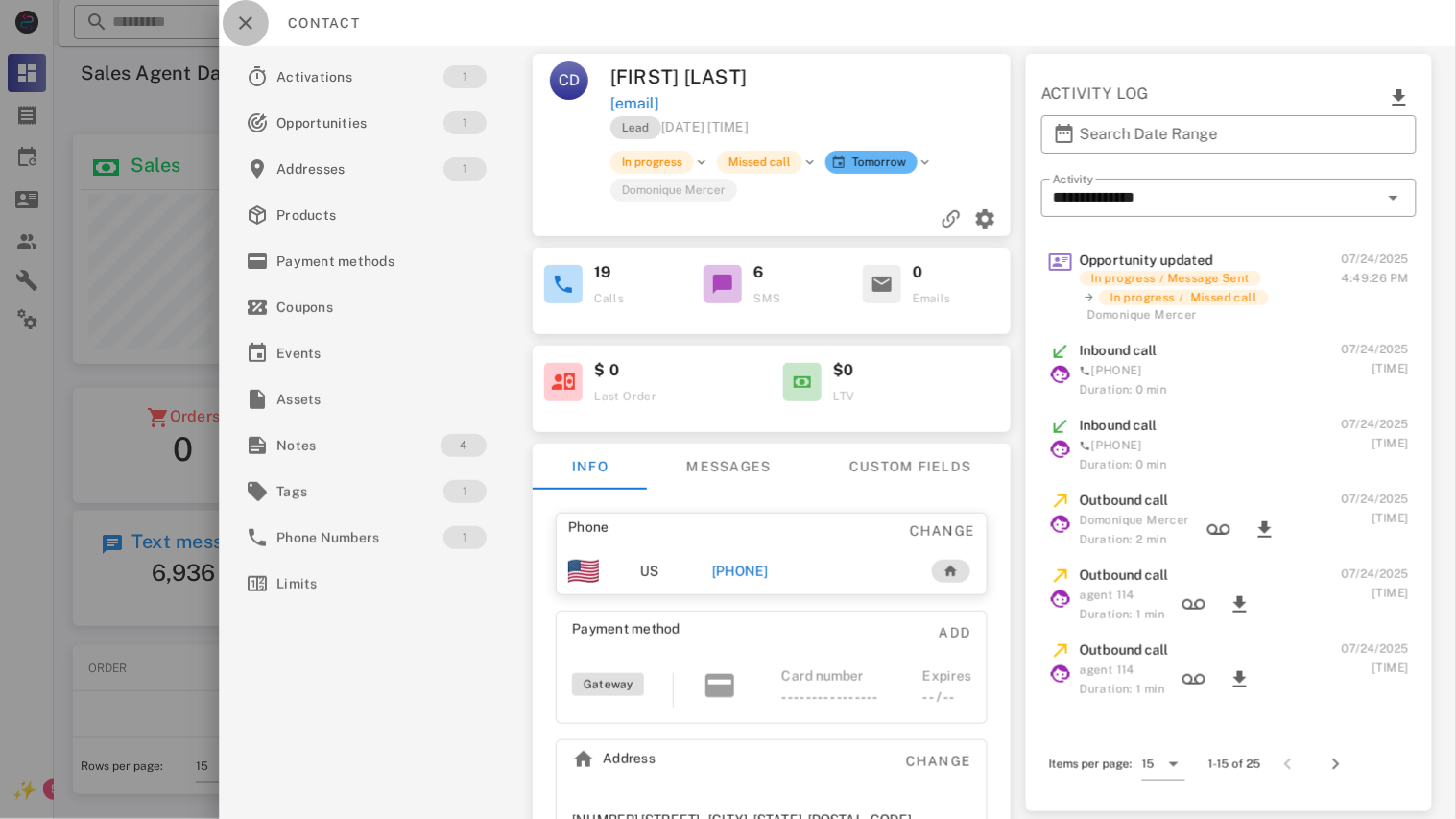 click at bounding box center (246, 23) 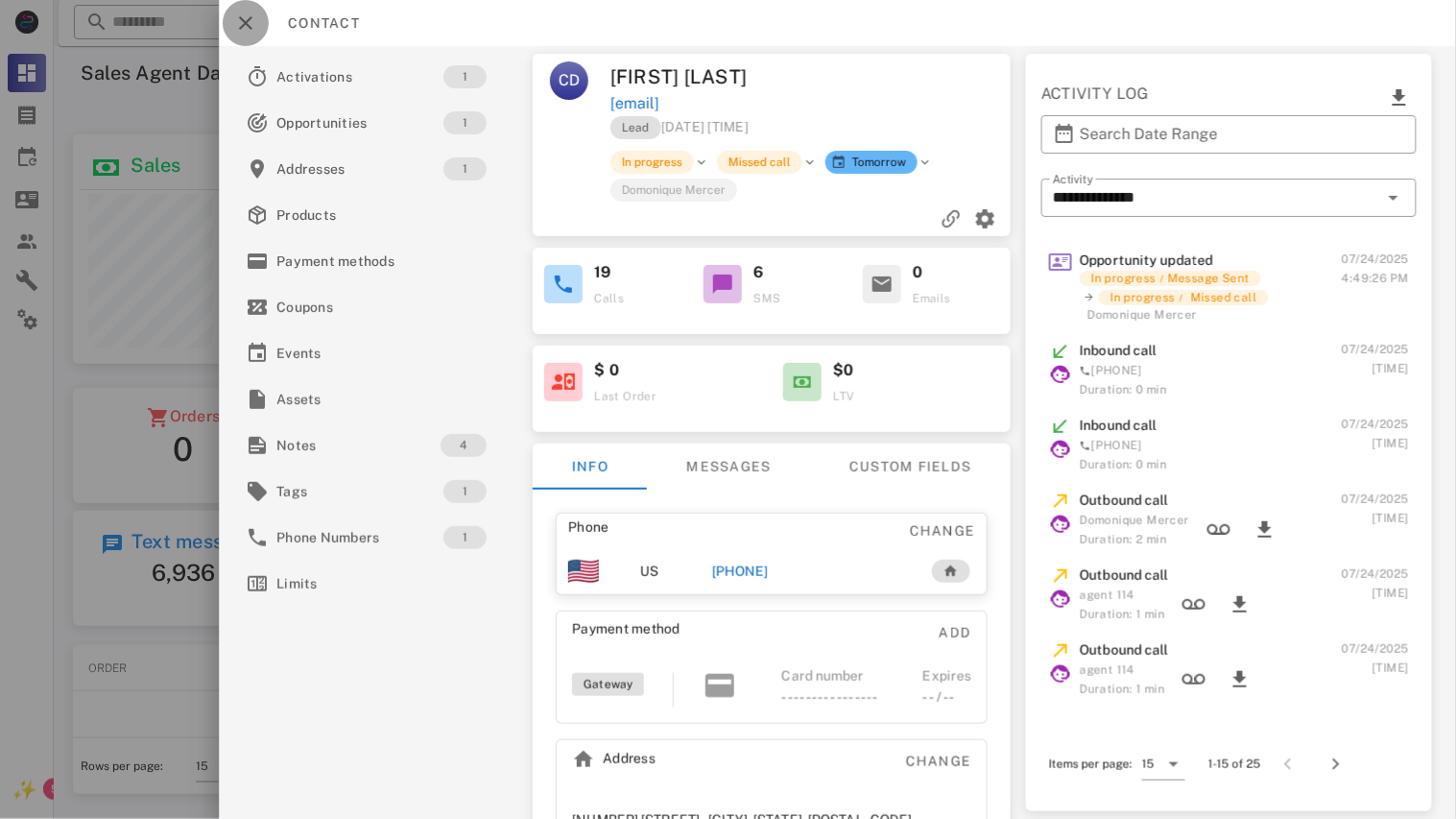 click at bounding box center (246, 23) 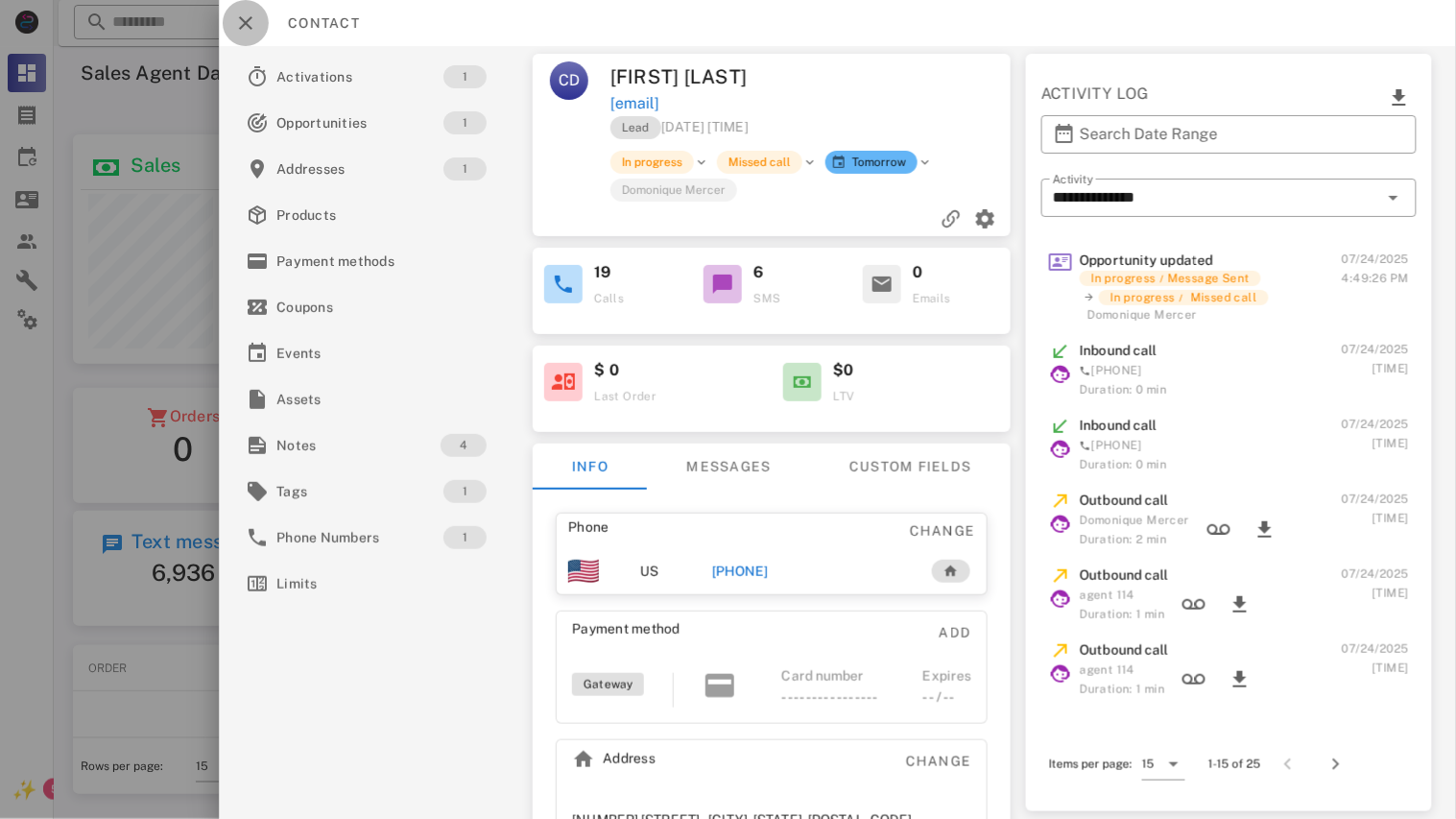 click at bounding box center (246, 23) 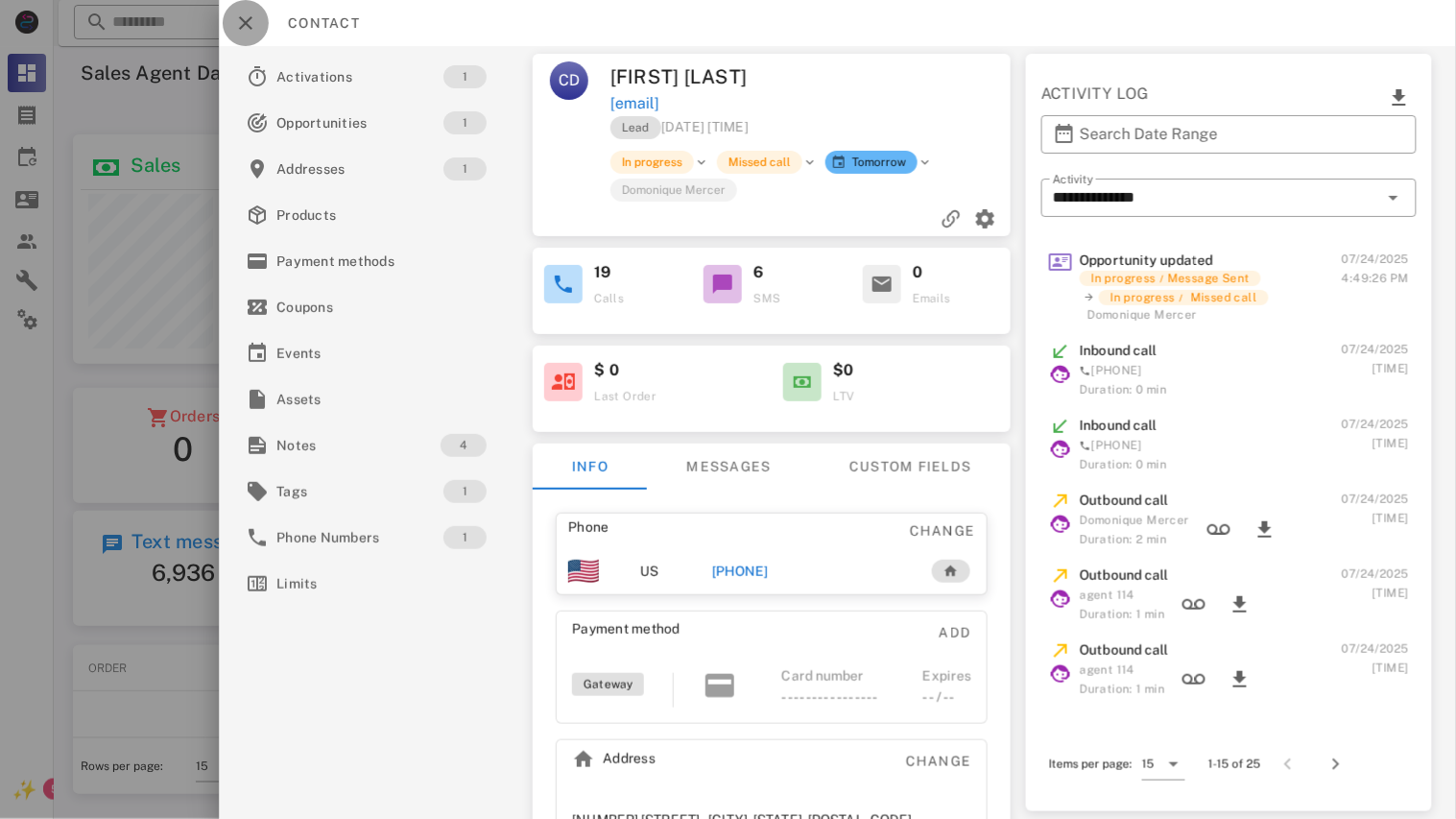 click at bounding box center (246, 23) 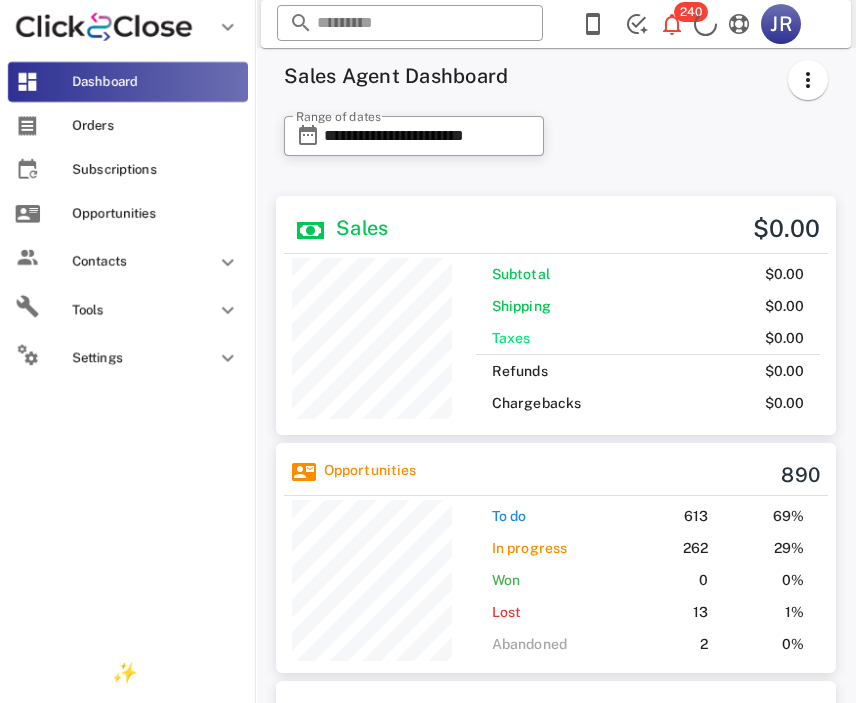 scroll, scrollTop: 0, scrollLeft: 0, axis: both 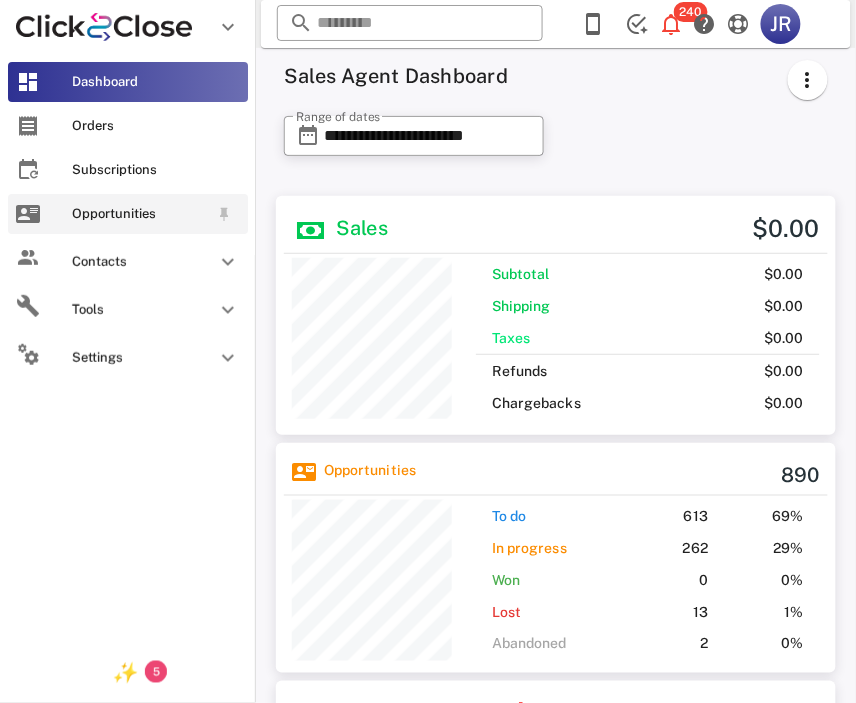 click on "Opportunities" at bounding box center [128, 214] 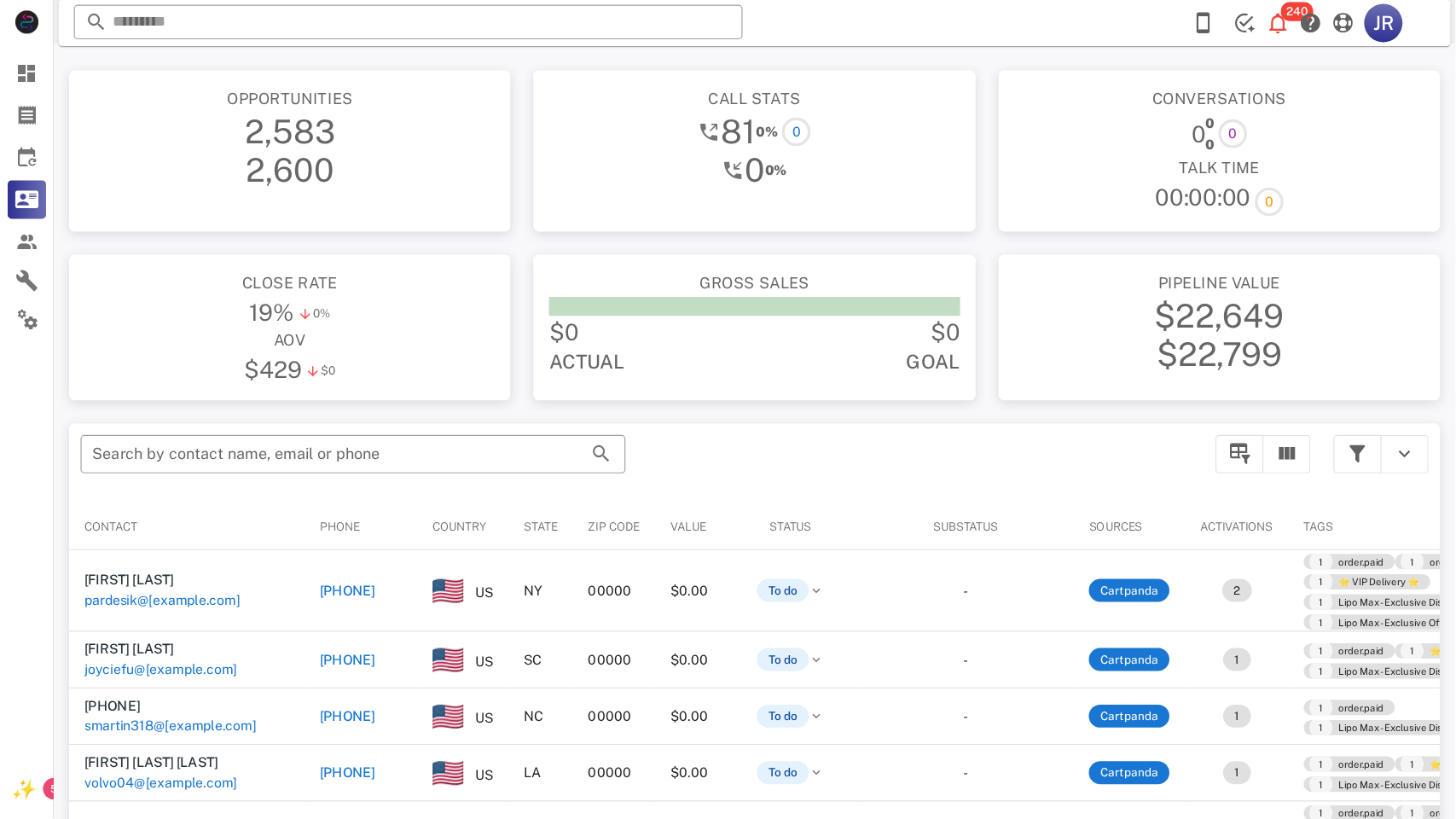 scroll, scrollTop: 0, scrollLeft: 0, axis: both 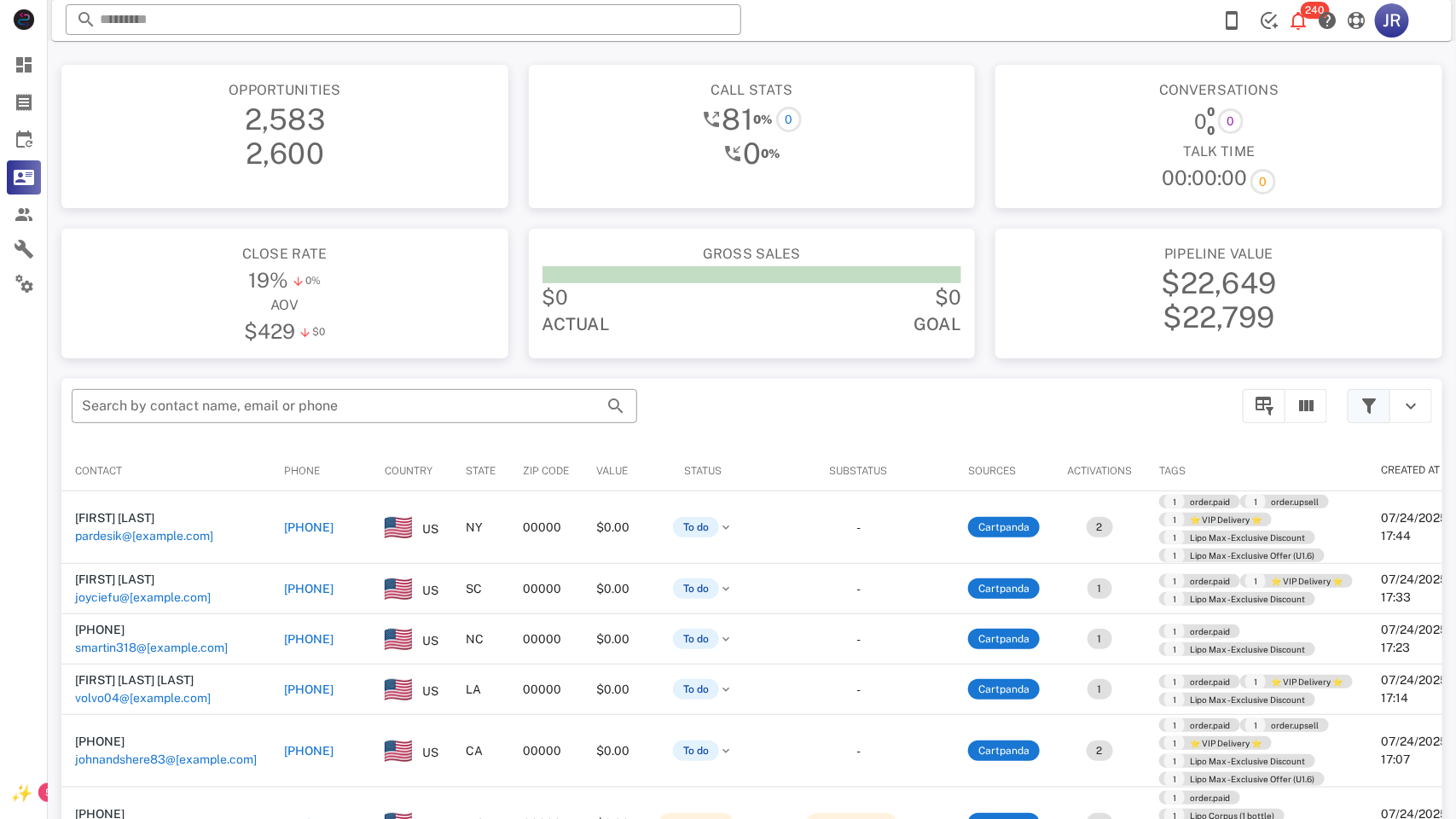 click at bounding box center (1369, 406) 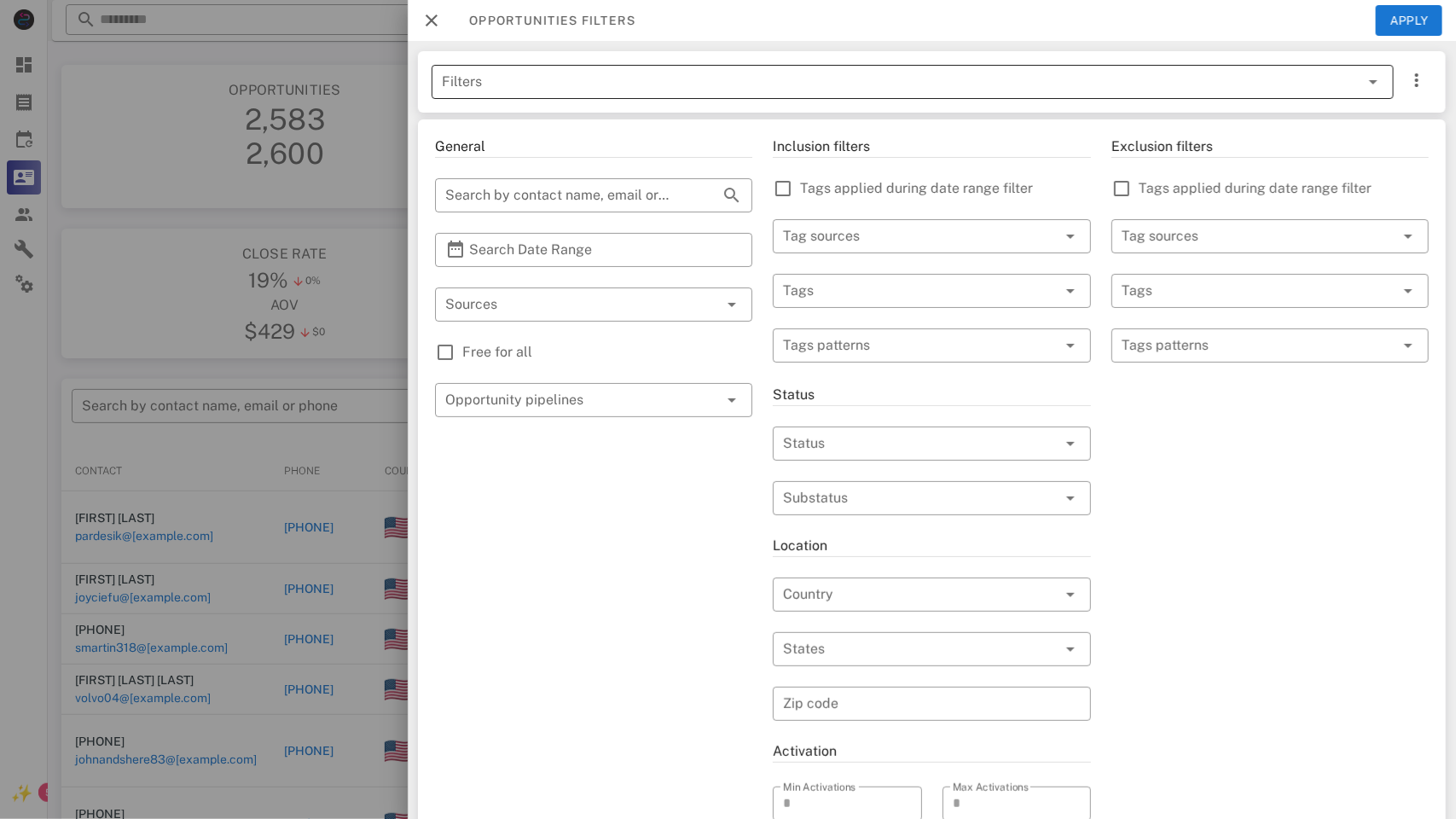 click at bounding box center [1373, 82] 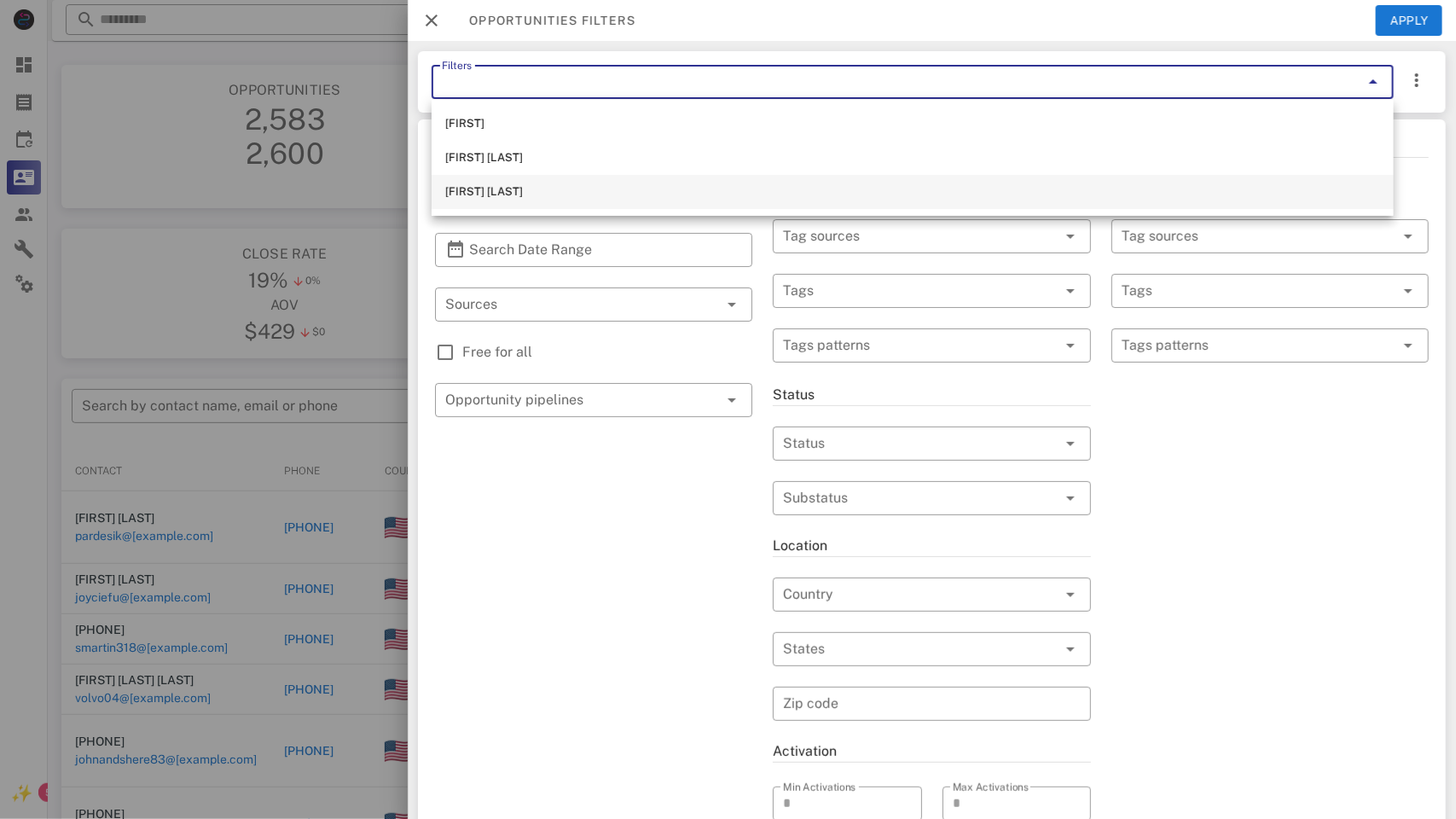 click on "[FIRST] [LAST]" at bounding box center (913, 192) 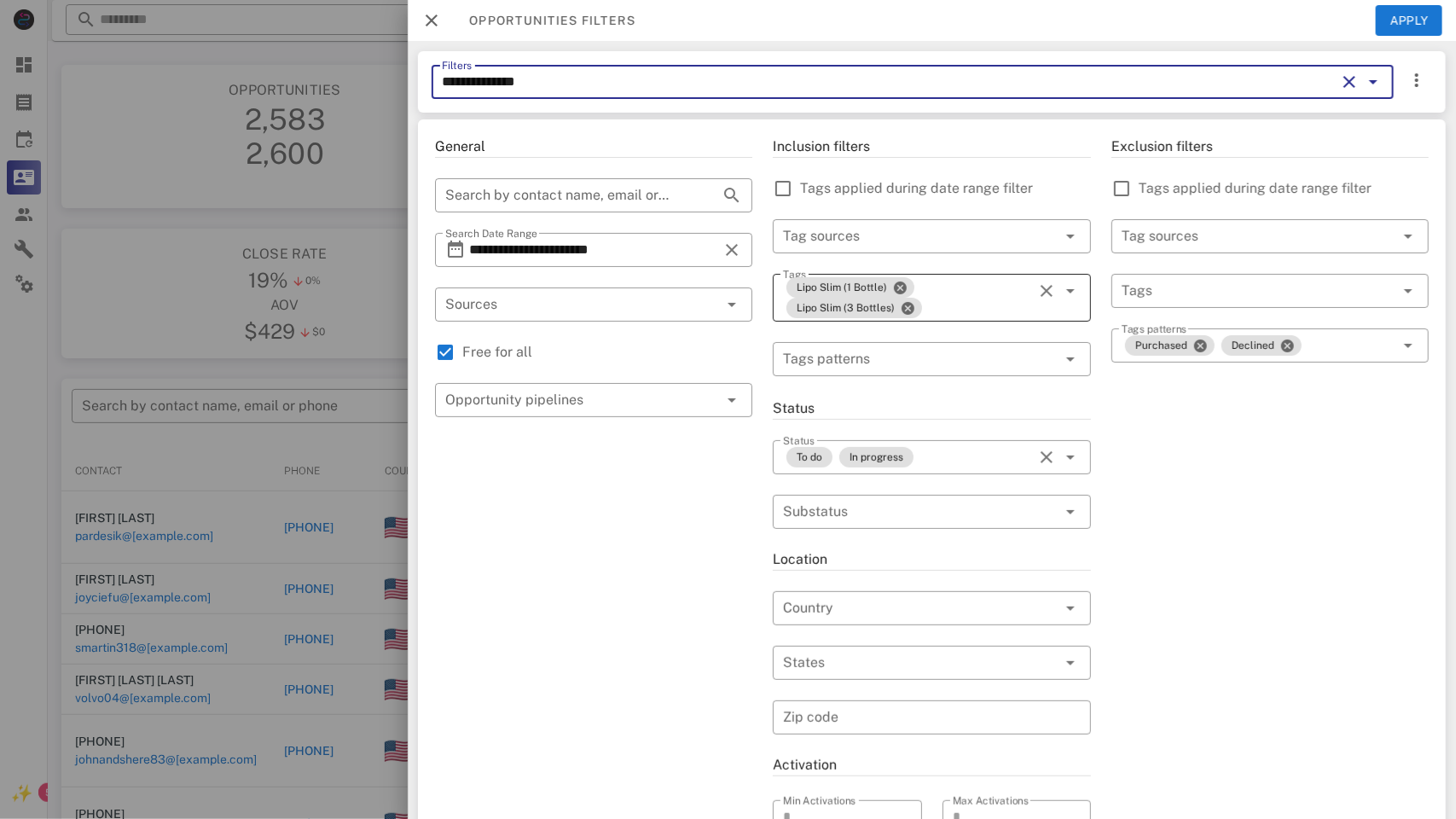 click on "Lipo Slim (1 Bottle) Lipo Slim (3 Bottles)" at bounding box center (908, 298) 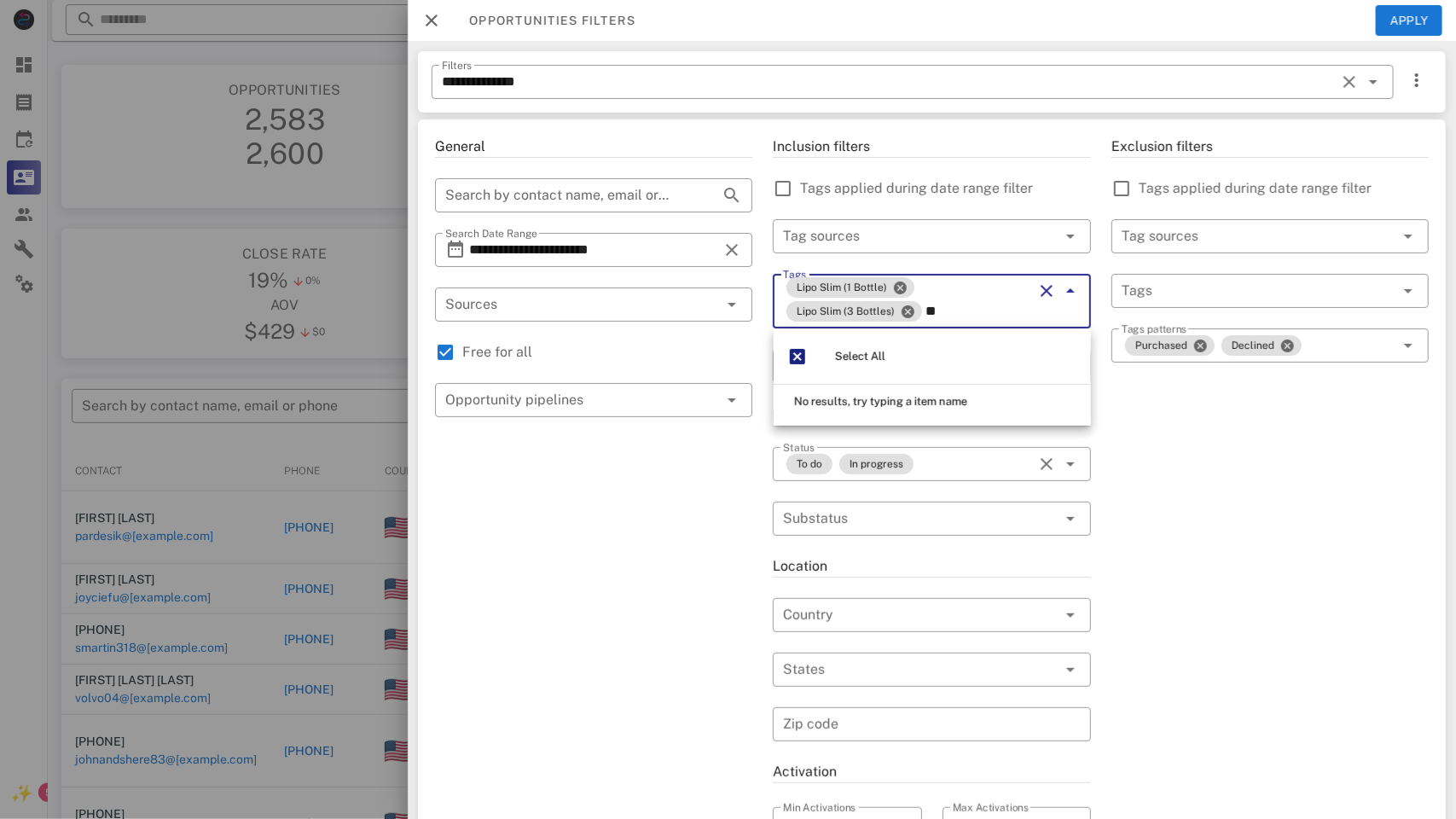 type on "*" 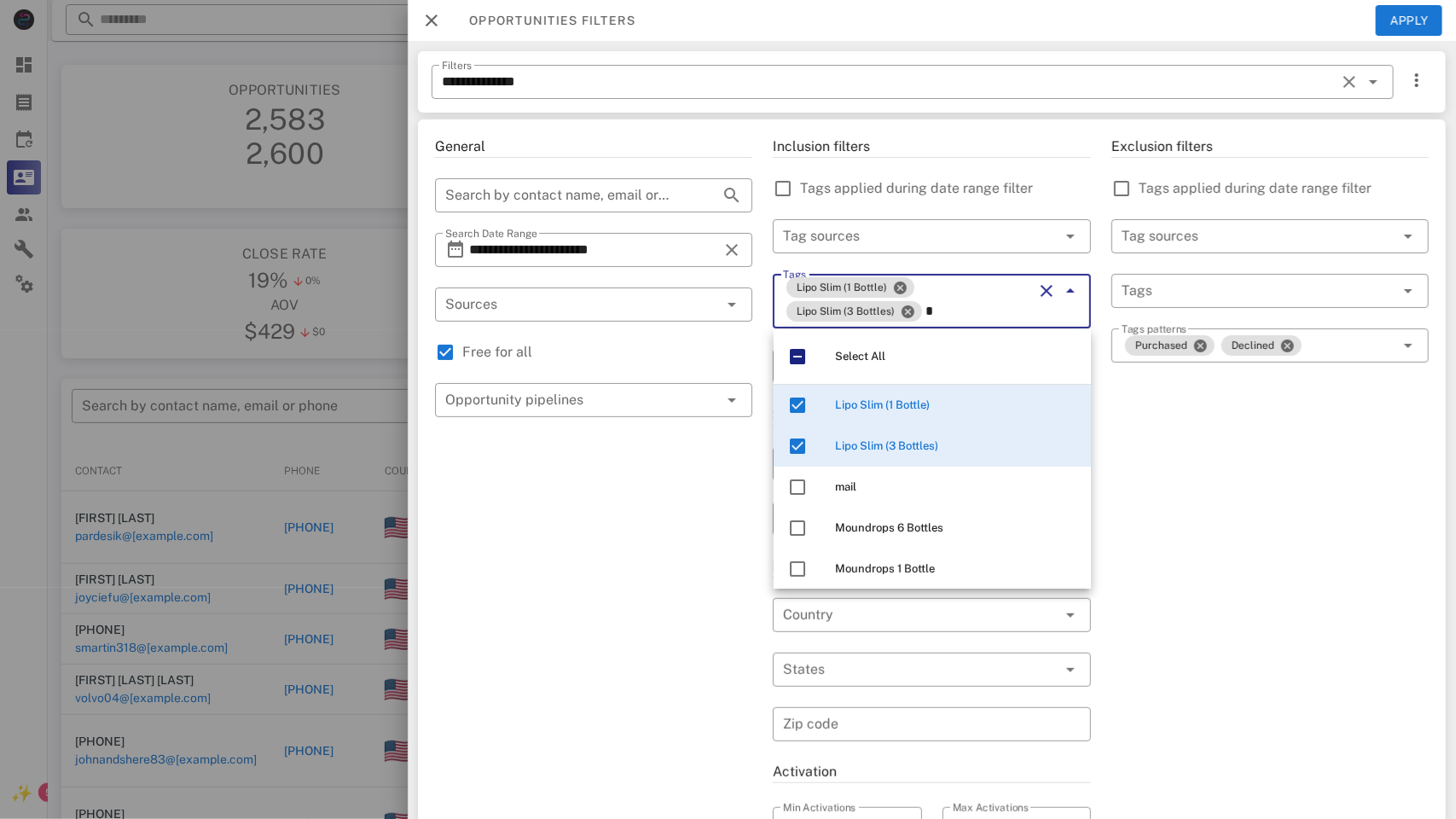 type on "**" 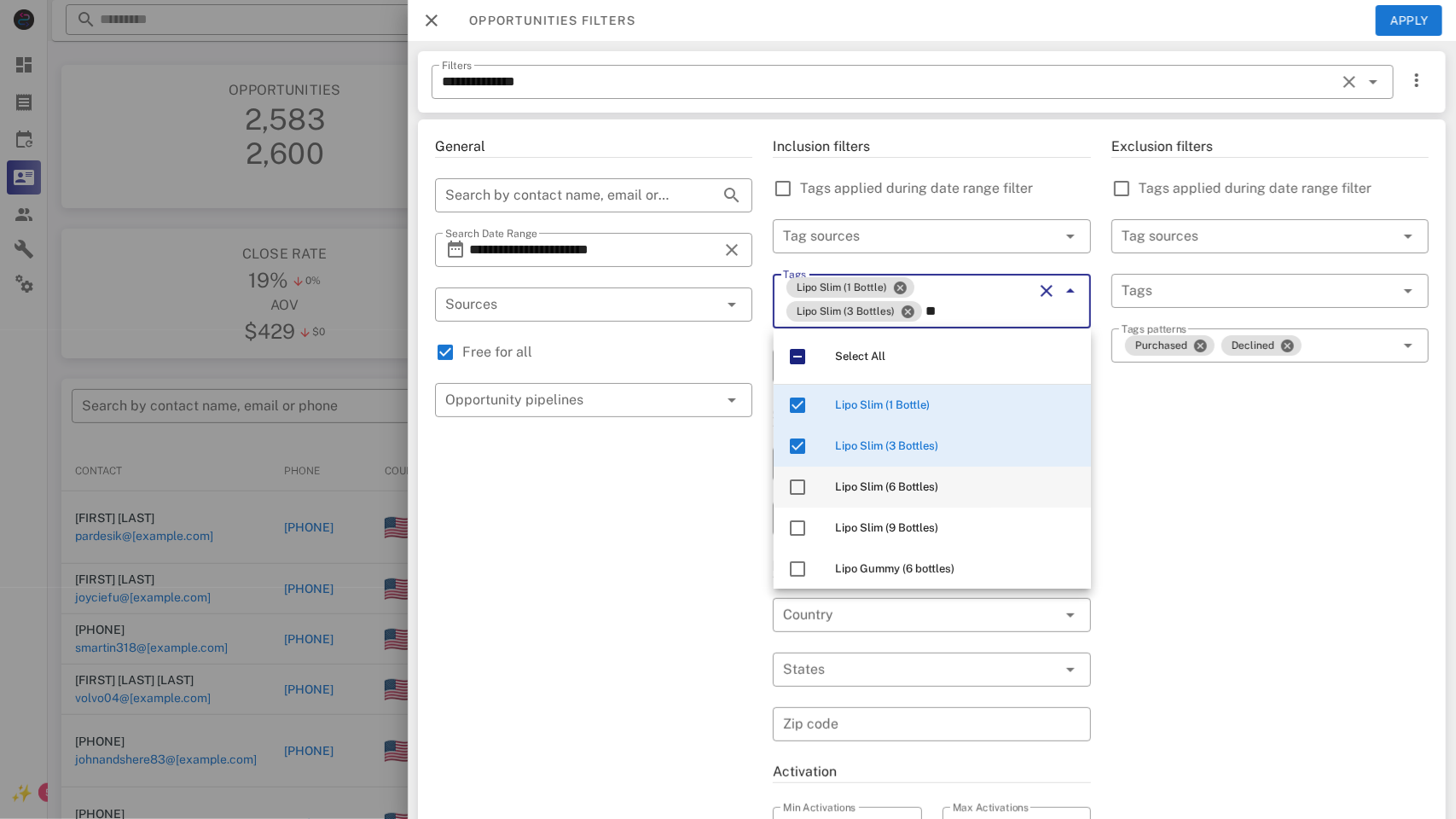 click on "Lipo Slim (6 Bottles)" at bounding box center [956, 487] 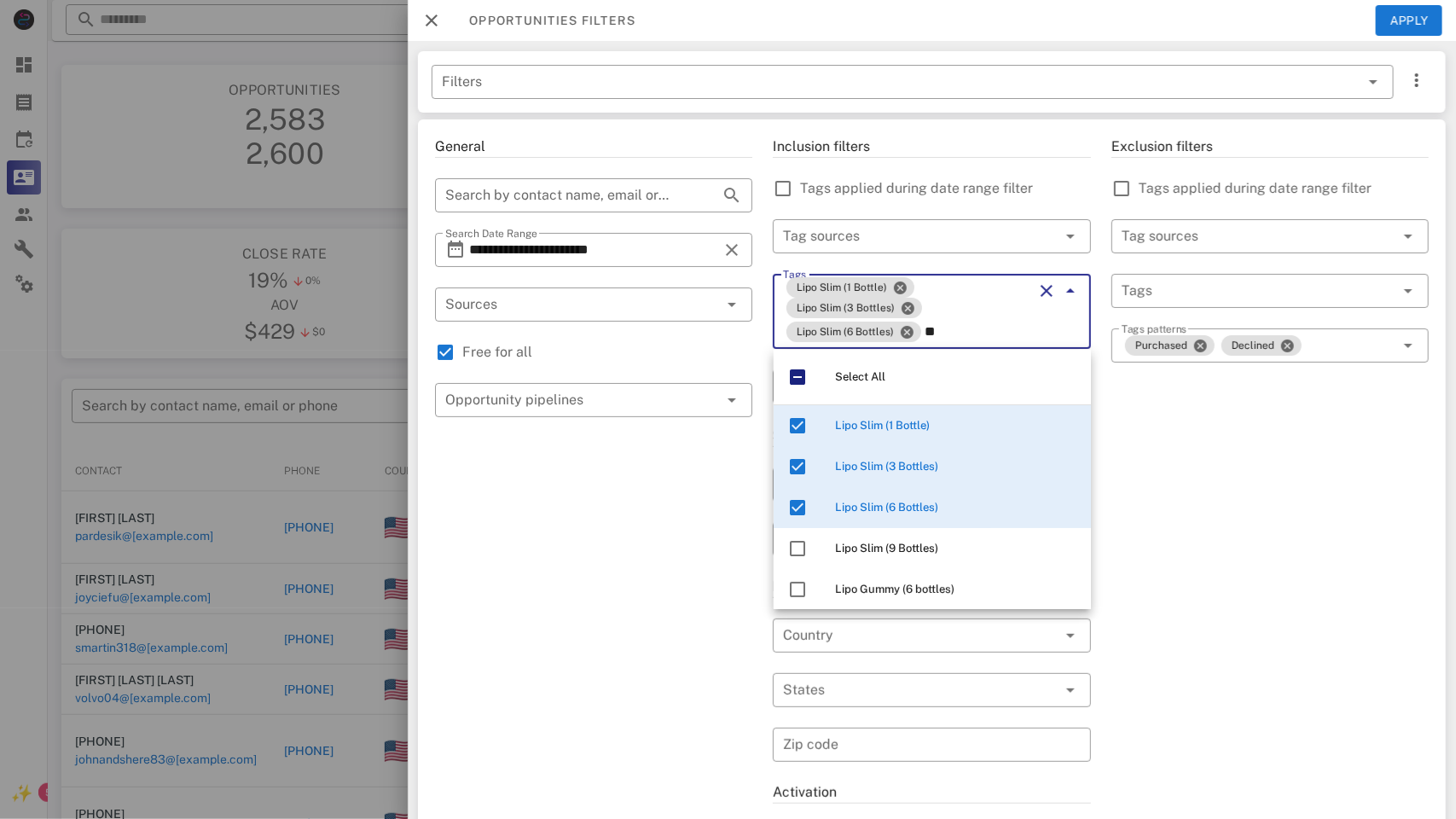 click on "**" at bounding box center (978, 332) 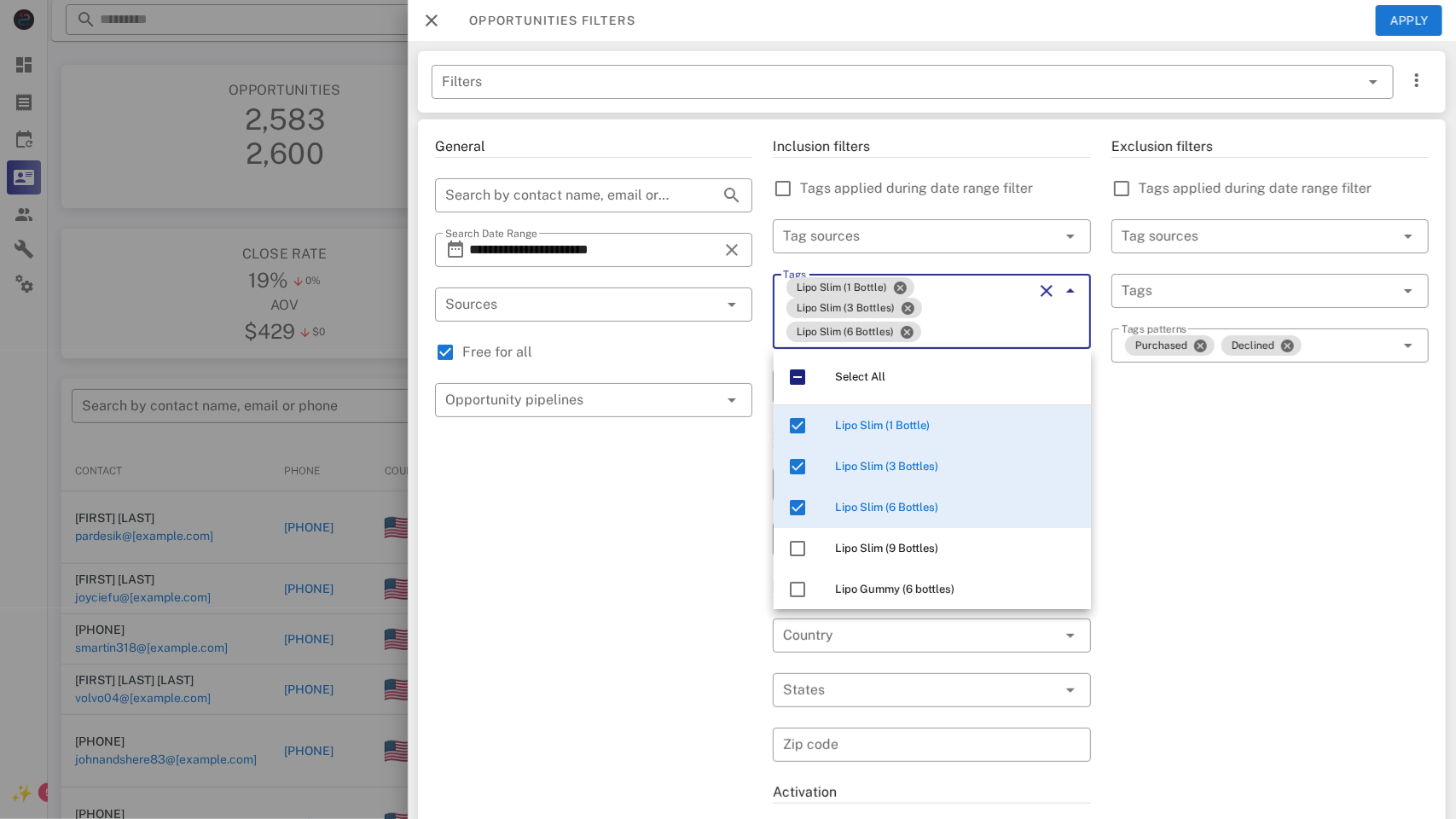 click on "Inclusion filters Tags applied during date range filter ​ Tag sources ​ Tags Lipo Slim (1 Bottle) Lipo Slim (3 Bottles) Lipo Slim (6 Bottles) ​ Tags patterns Status ​ Status To do In progress ​ Substatus Location ​ Country ​ States ​ Zip code Activation ​ Min Activations ​ Max Activations Order value ​ Min Value ​ Max Value Include leads Include customers Include cooldown" at bounding box center [931, 625] 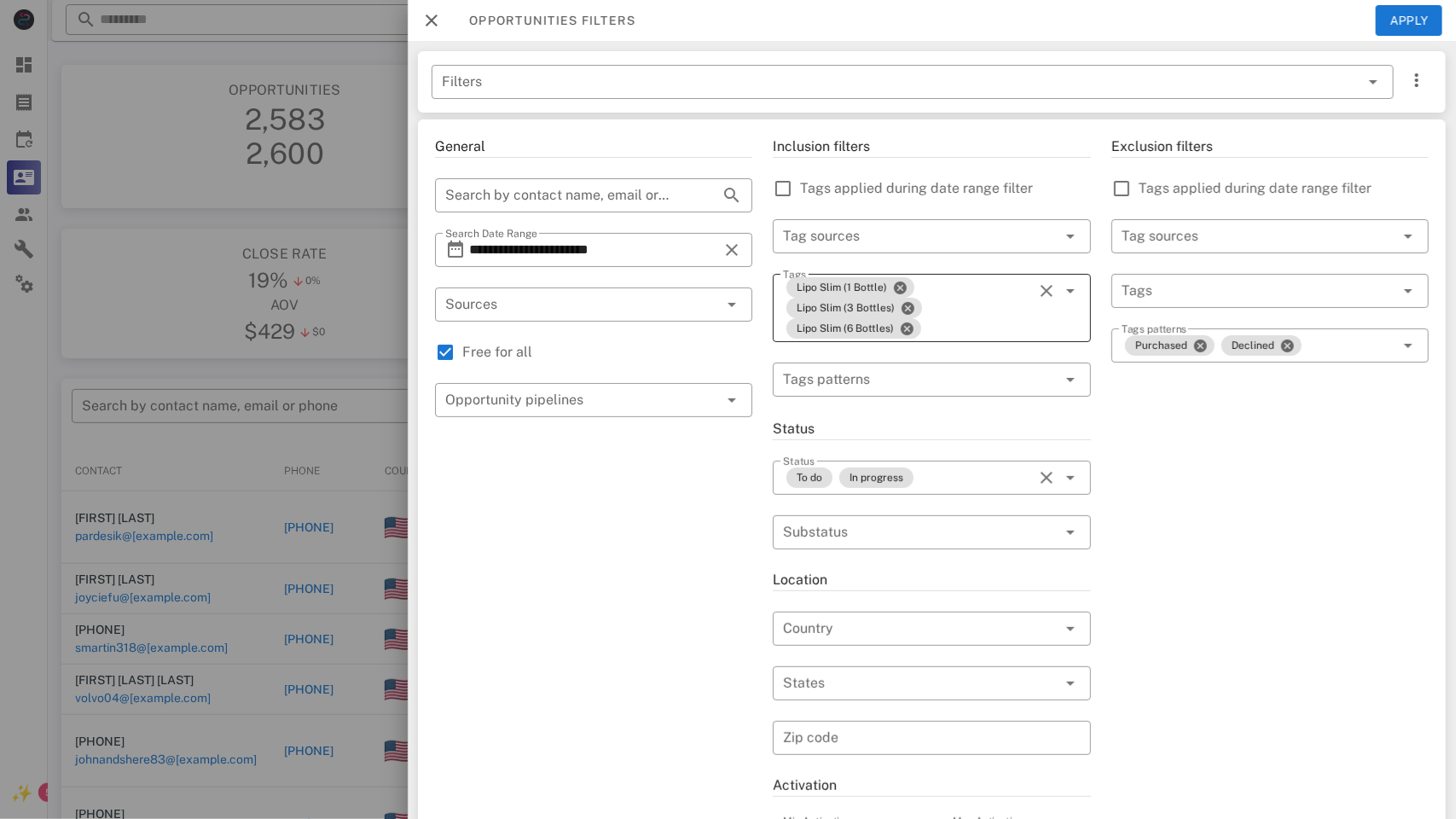 click on "Lipo Slim (1 Bottle) Lipo Slim (3 Bottles) Lipo Slim (6 Bottles)" at bounding box center (908, 308) 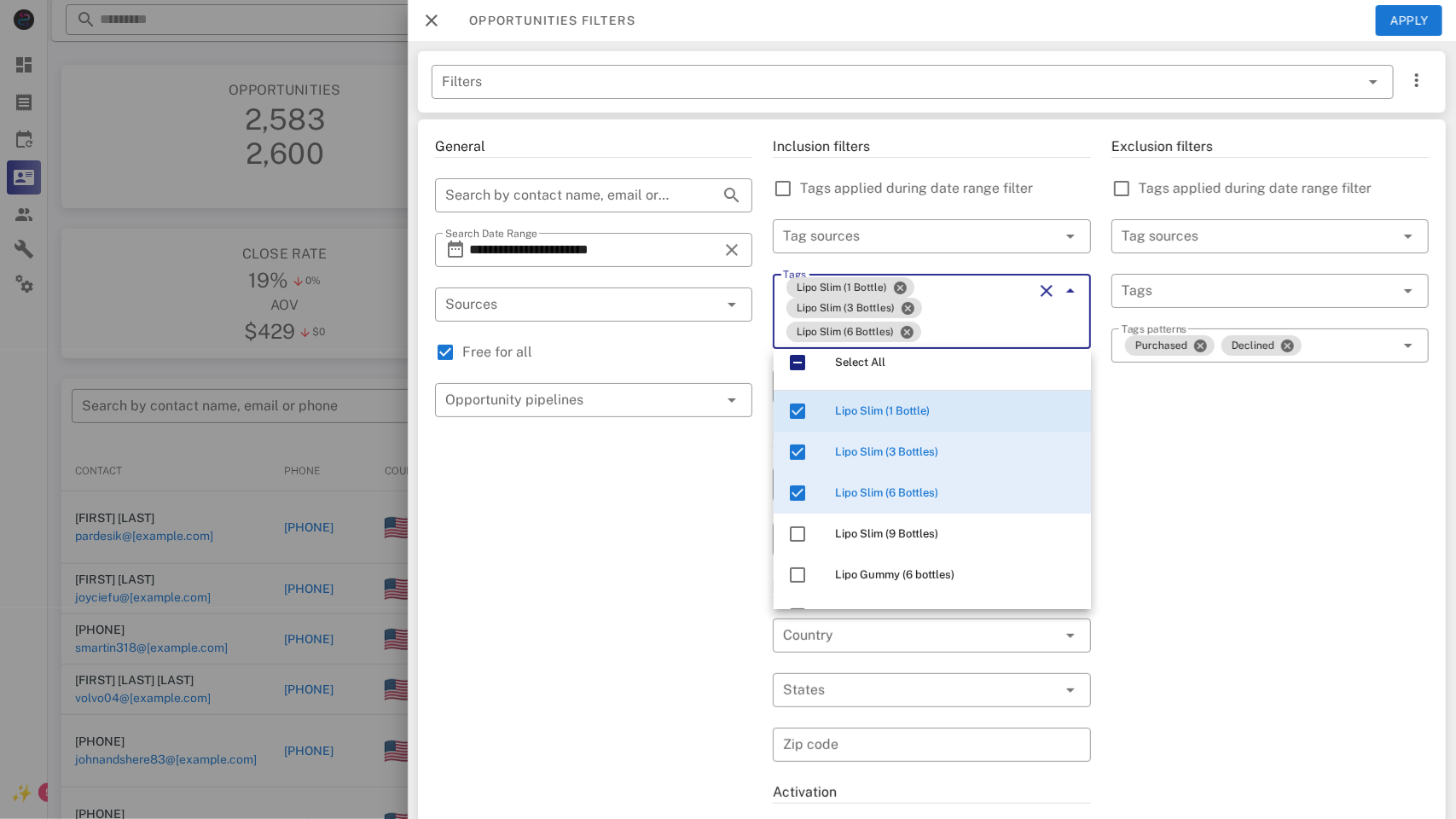 click on "Lipo Slim (1 Bottle) Lipo Slim (3 Bottles) Lipo Slim (6 Bottles)" at bounding box center (908, 311) 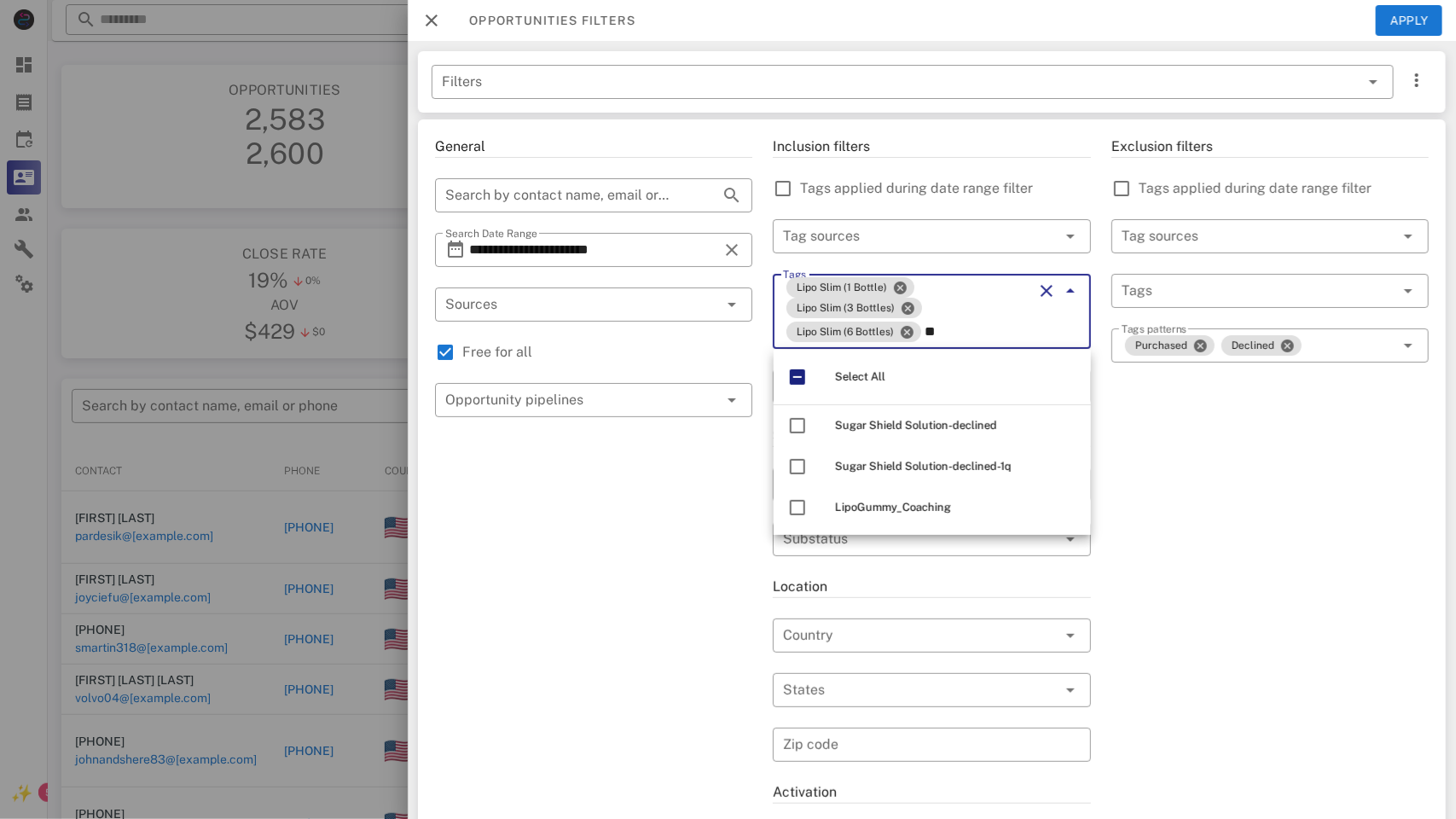 scroll, scrollTop: 0, scrollLeft: 0, axis: both 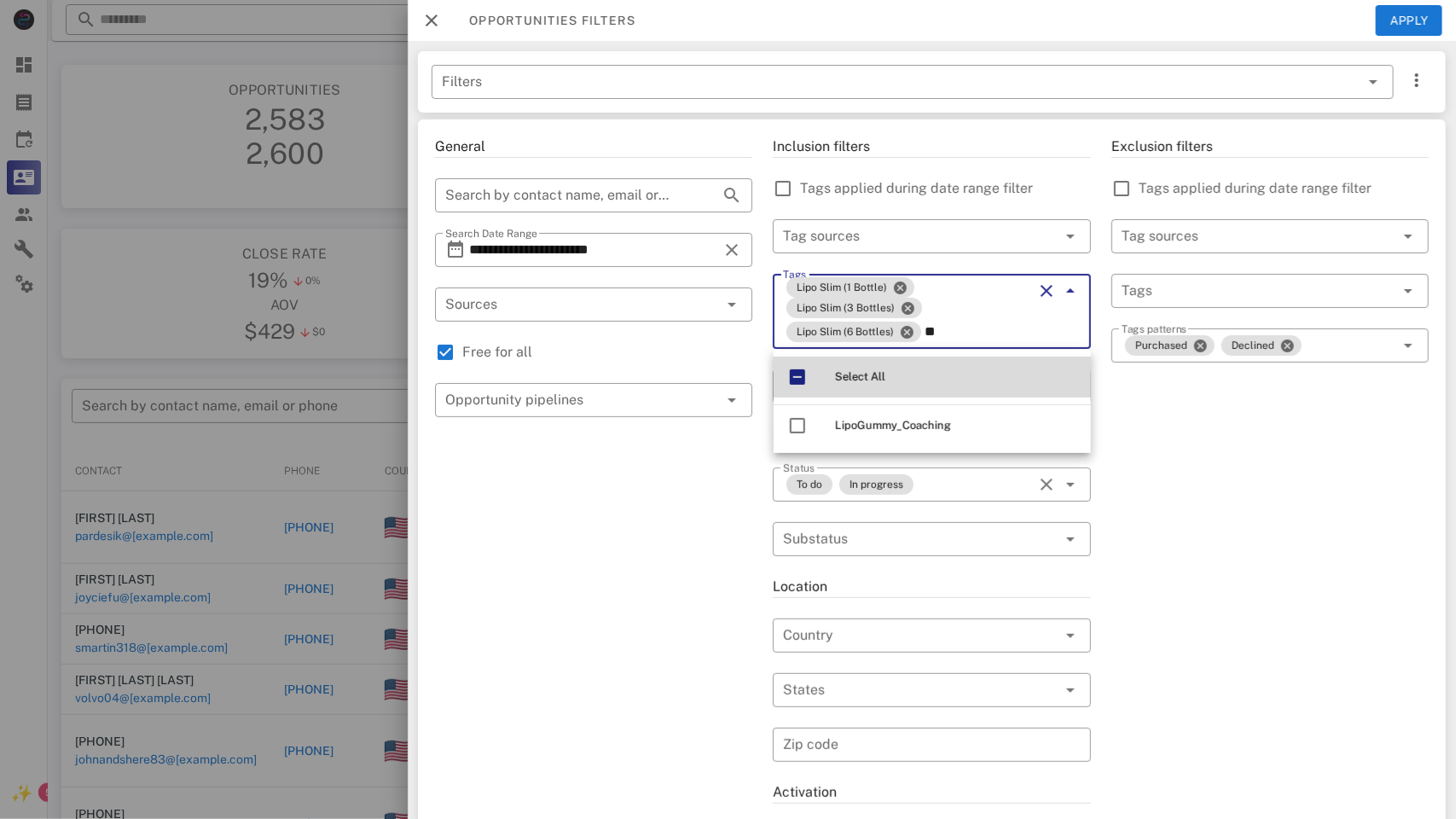 type on "*" 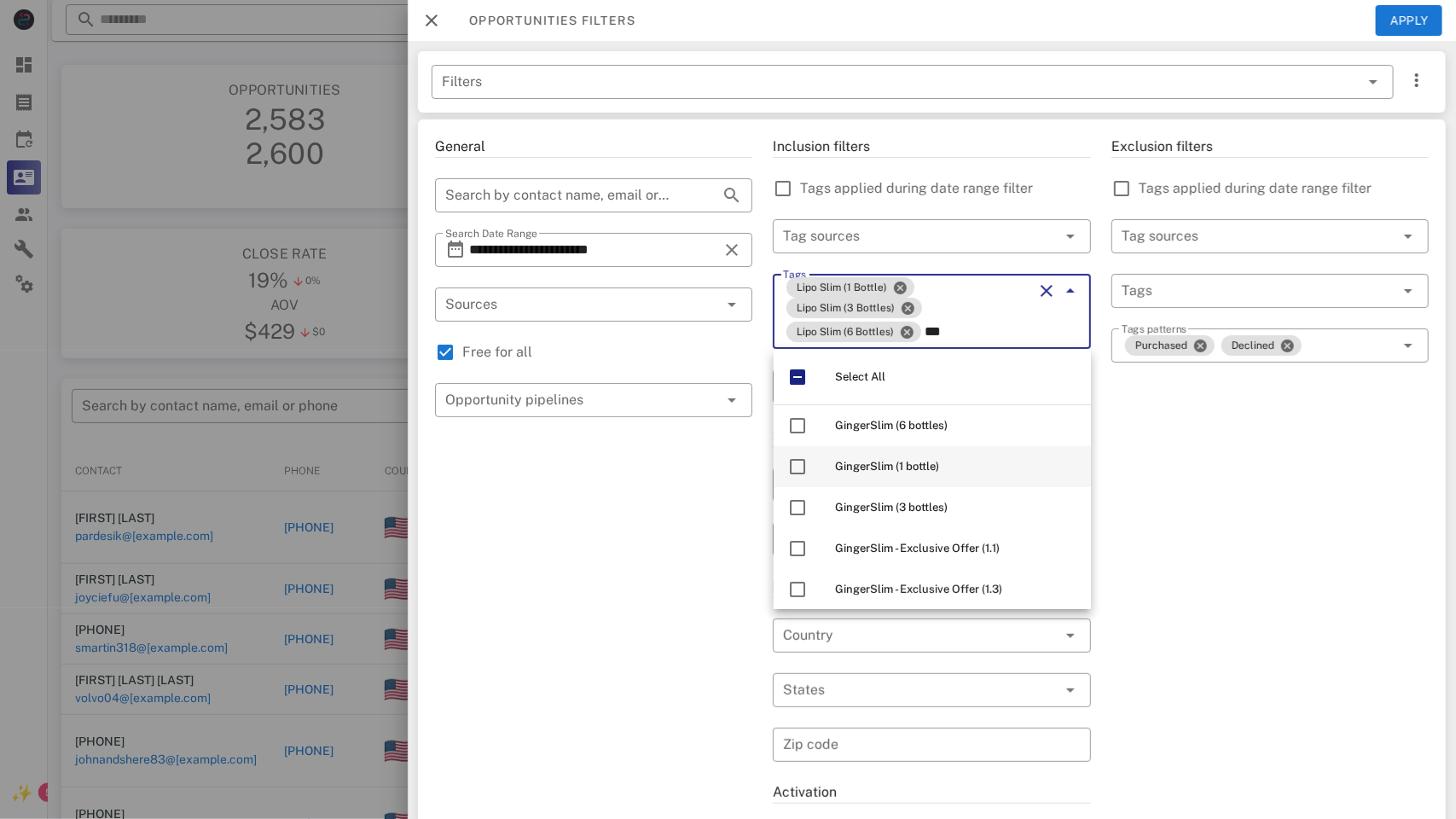 click on "GingerSlim (1 bottle)" at bounding box center [956, 467] 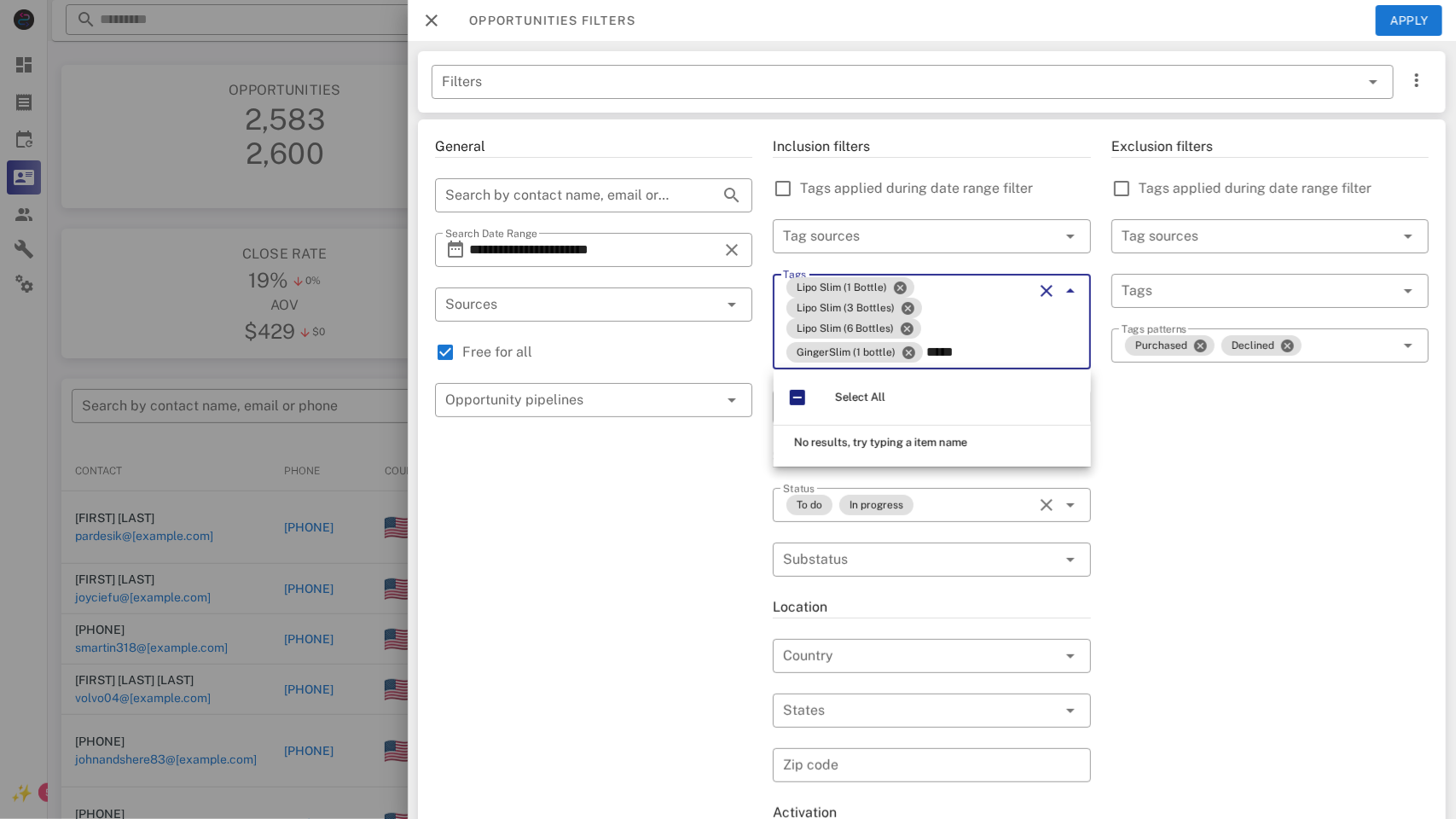 type on "****" 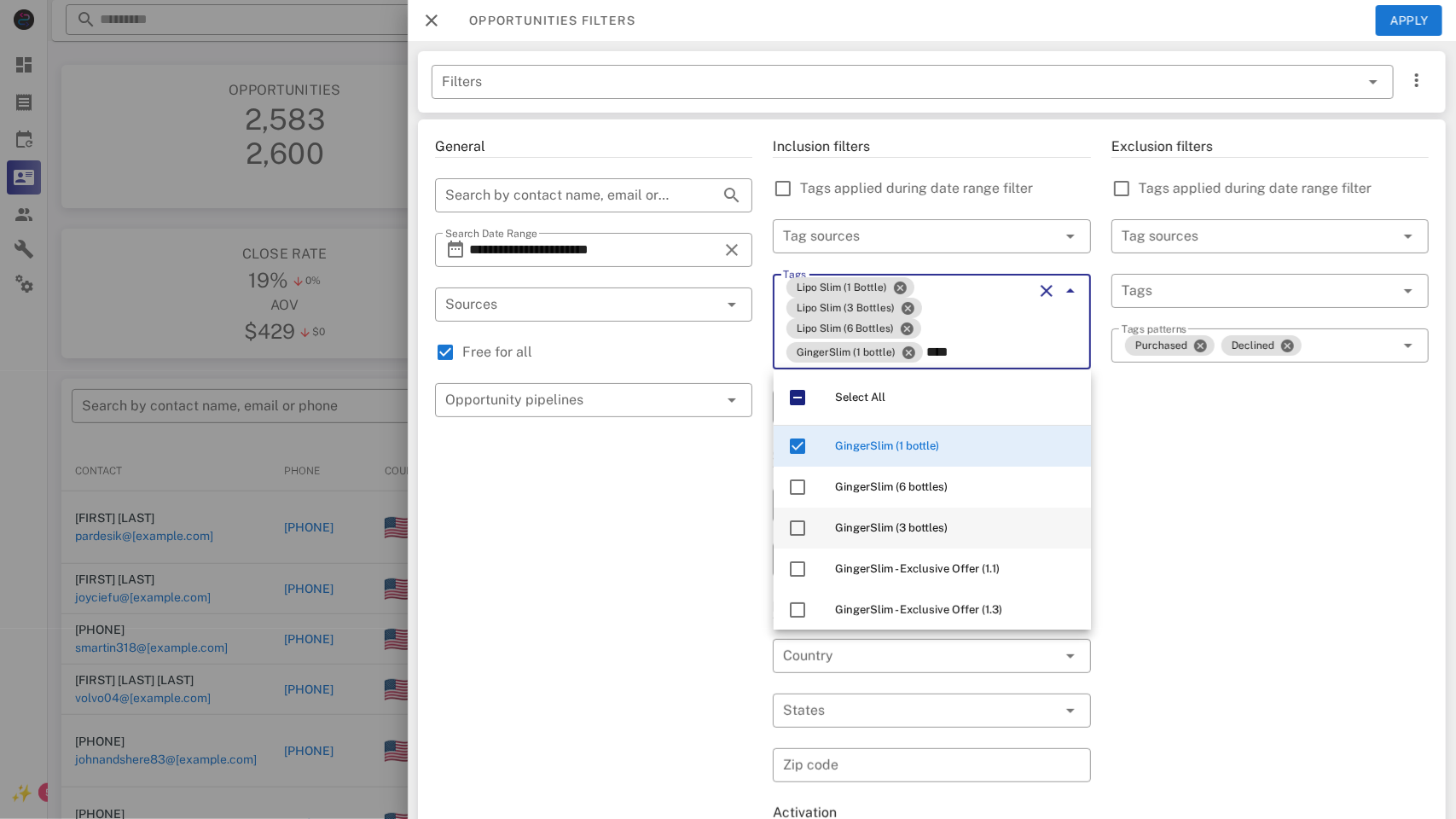 click on "GingerSlim (3 bottles)" at bounding box center (891, 527) 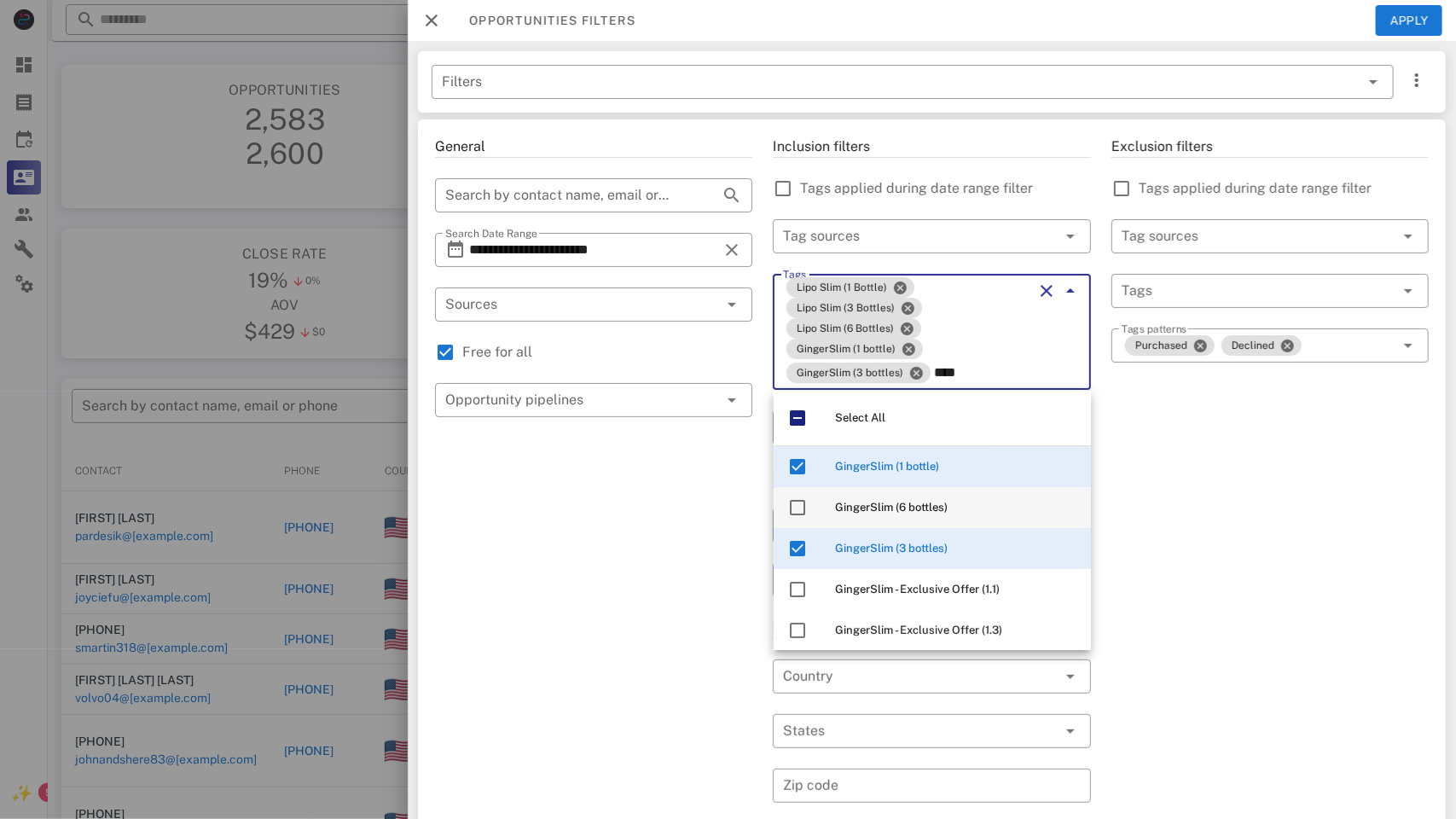 click on "GingerSlim (6 bottles)" at bounding box center (956, 508) 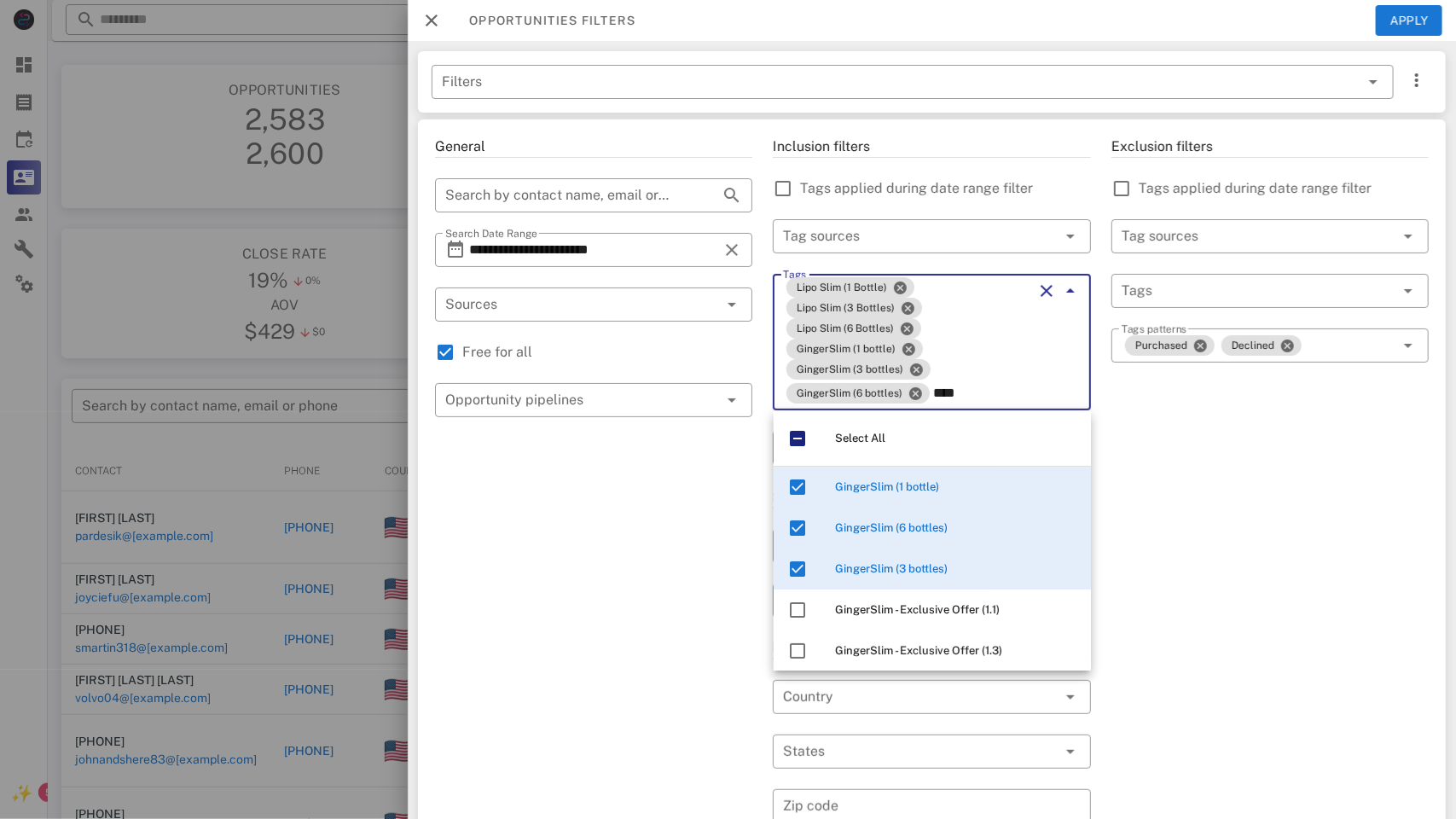 click on "Exclusion filters Tags applied during date range filter ​ Tag sources ​ Tags ​ Tags patterns Purchased Declined" at bounding box center [1270, 656] 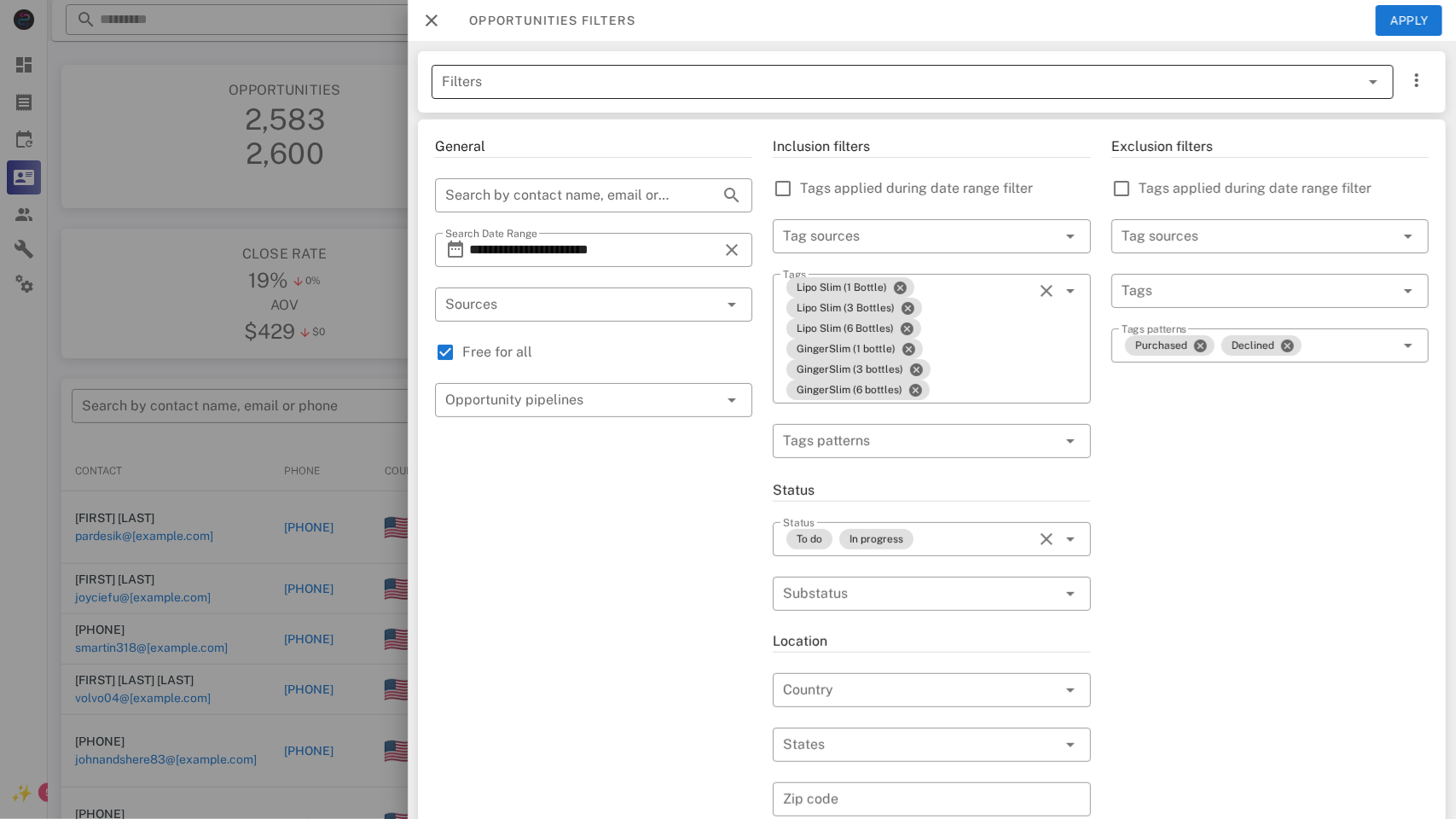 click at bounding box center (1373, 82) 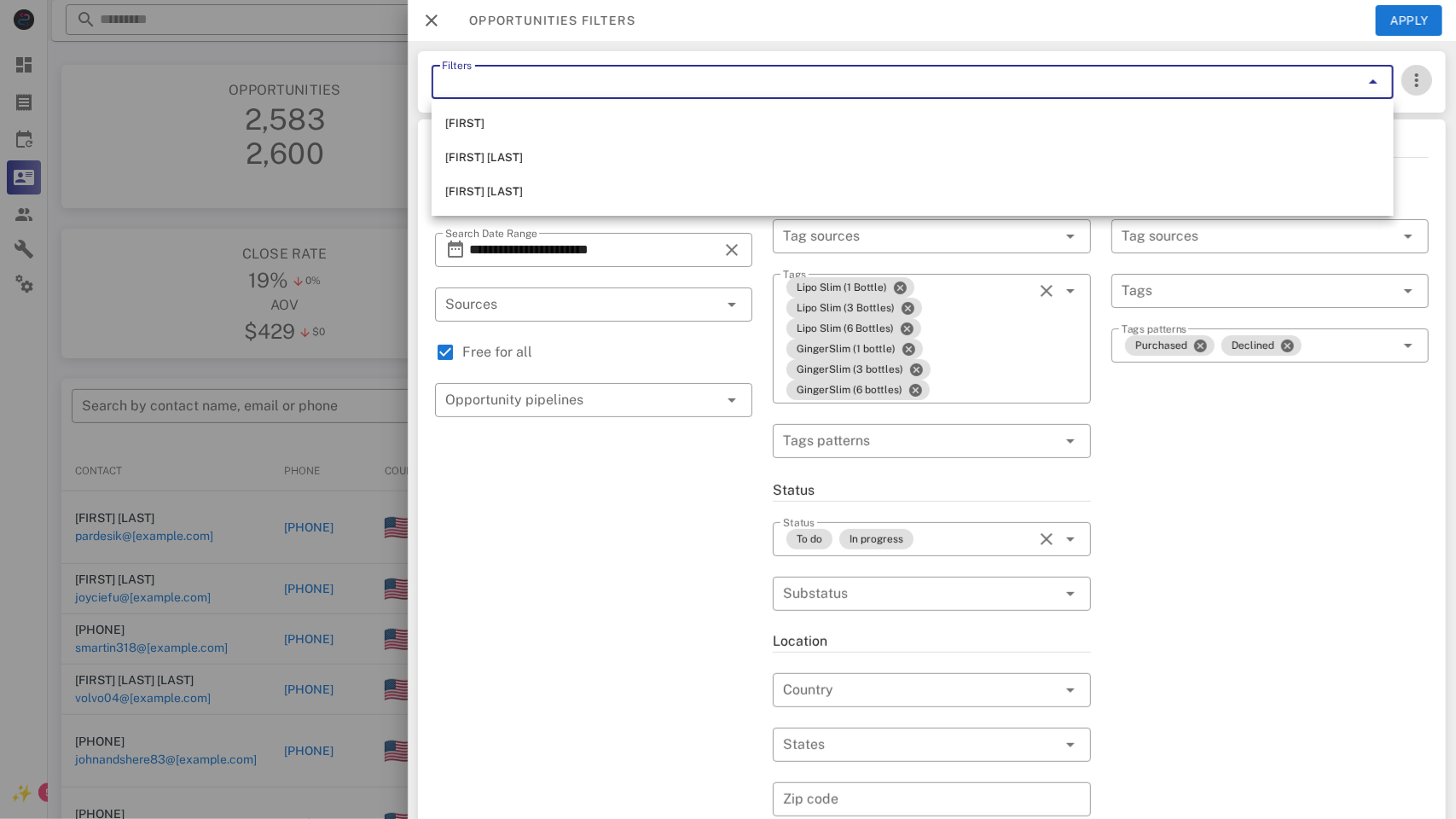 click at bounding box center [1417, 80] 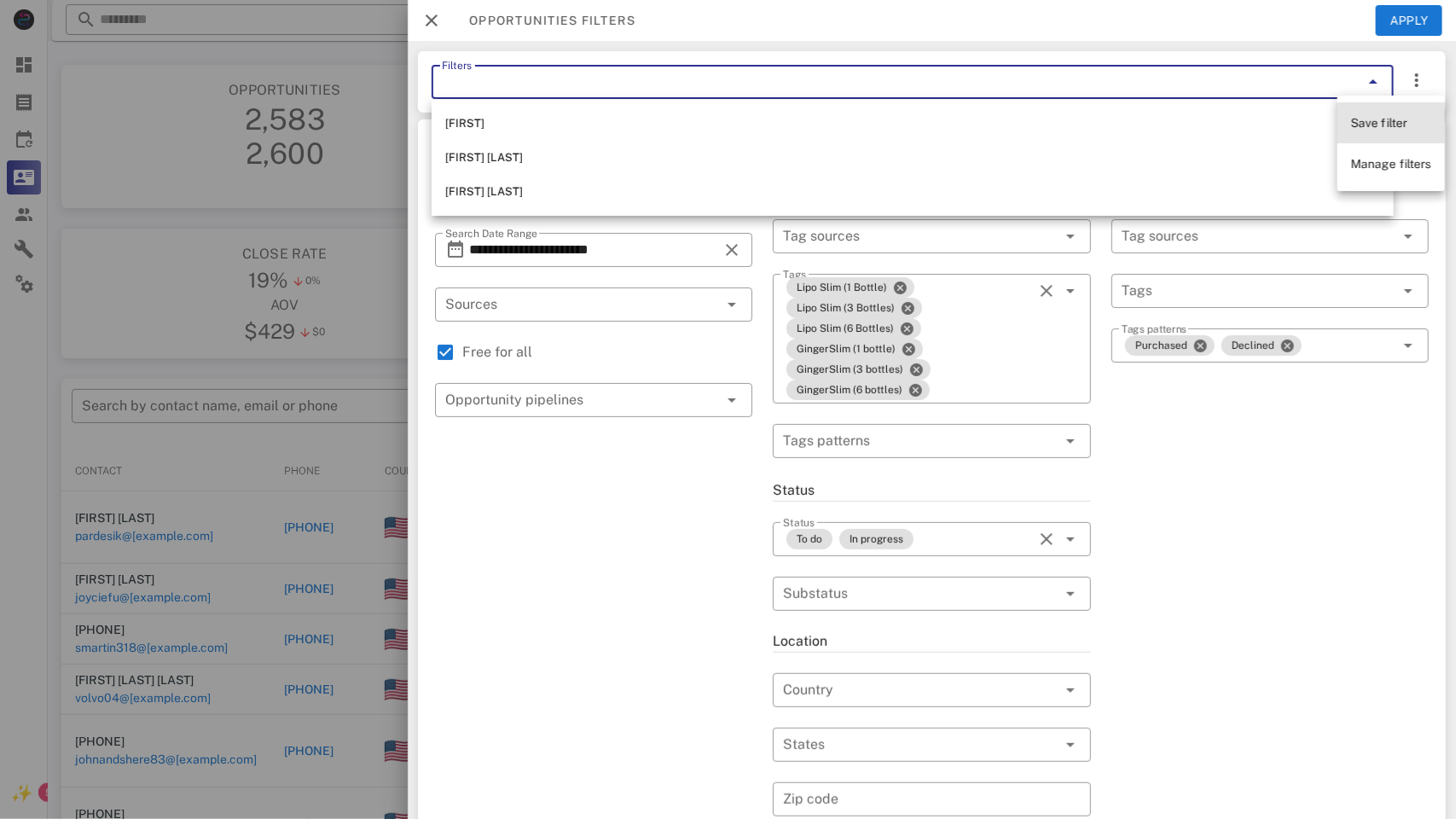 click on "Save filter" at bounding box center [1379, 123] 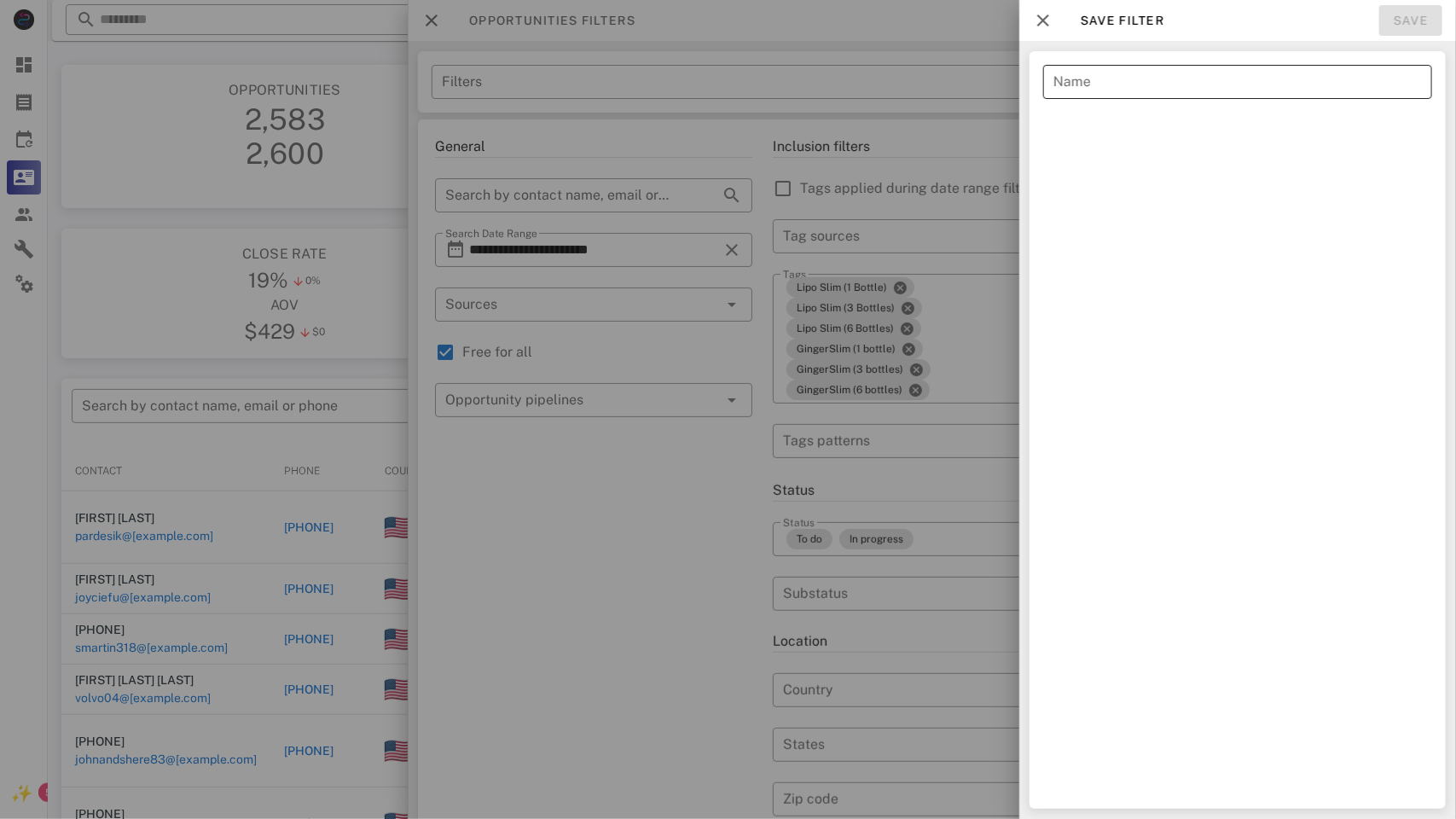 click on "Name" at bounding box center [1238, 82] 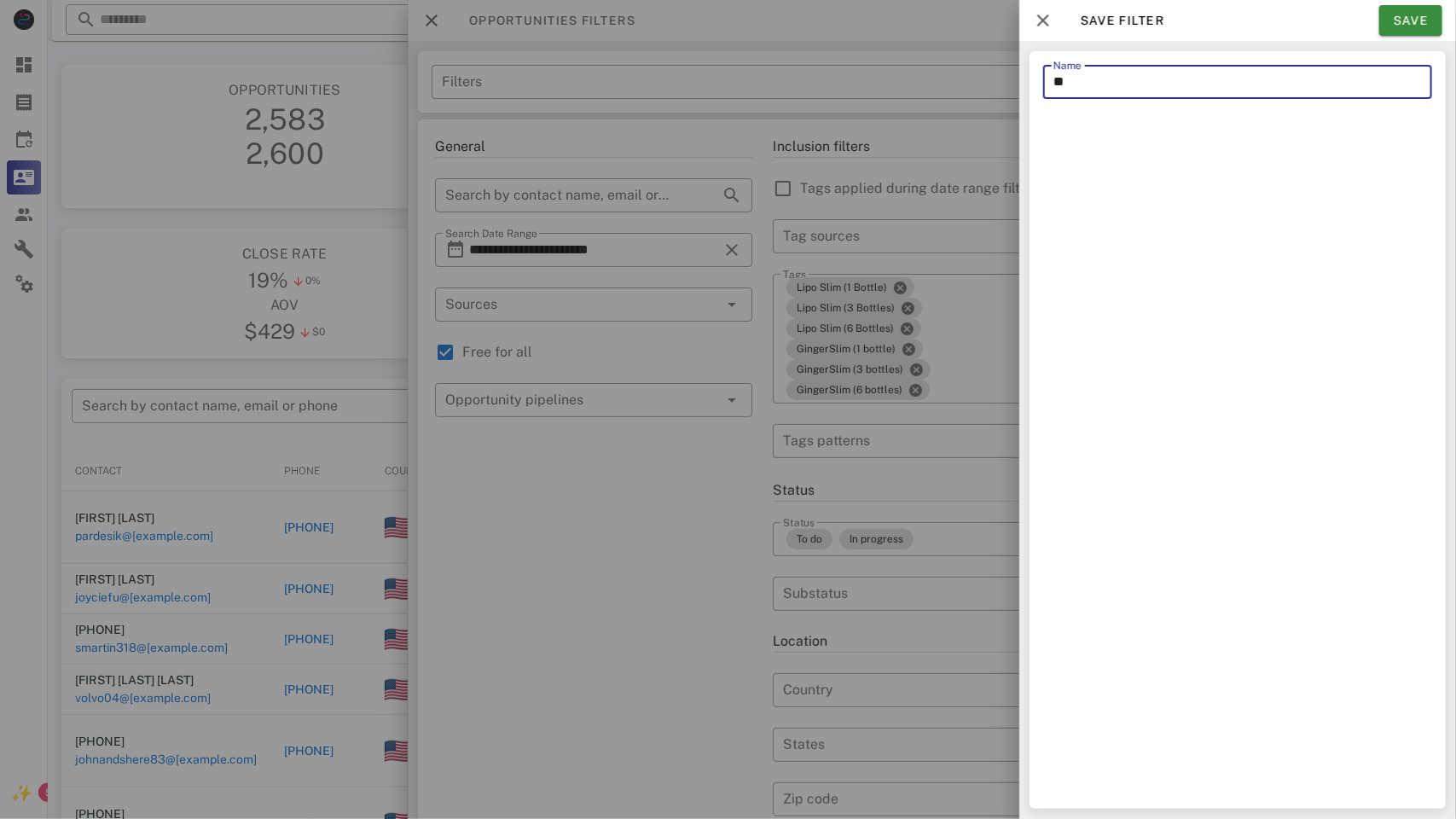 type on "*" 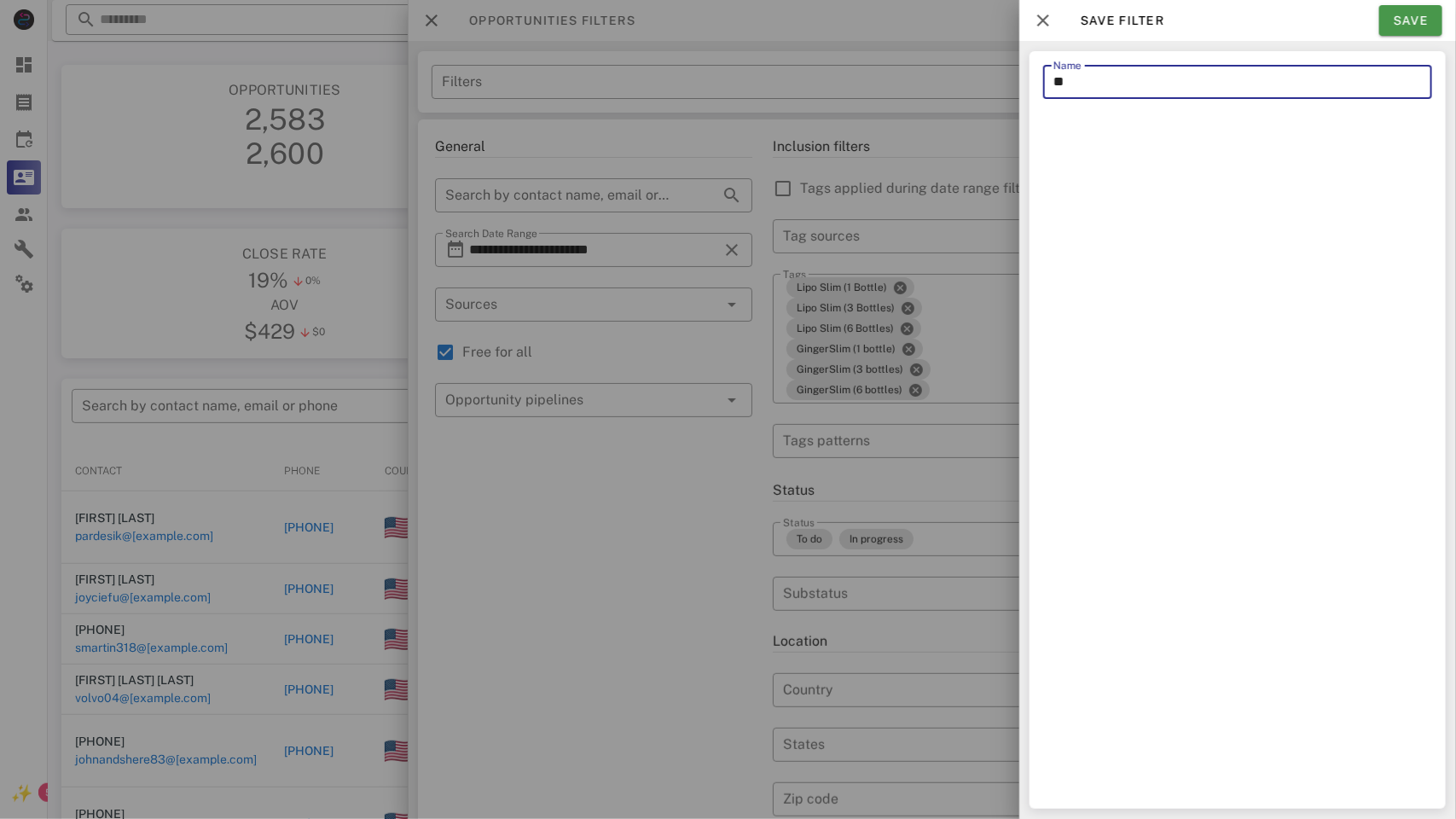 type on "**" 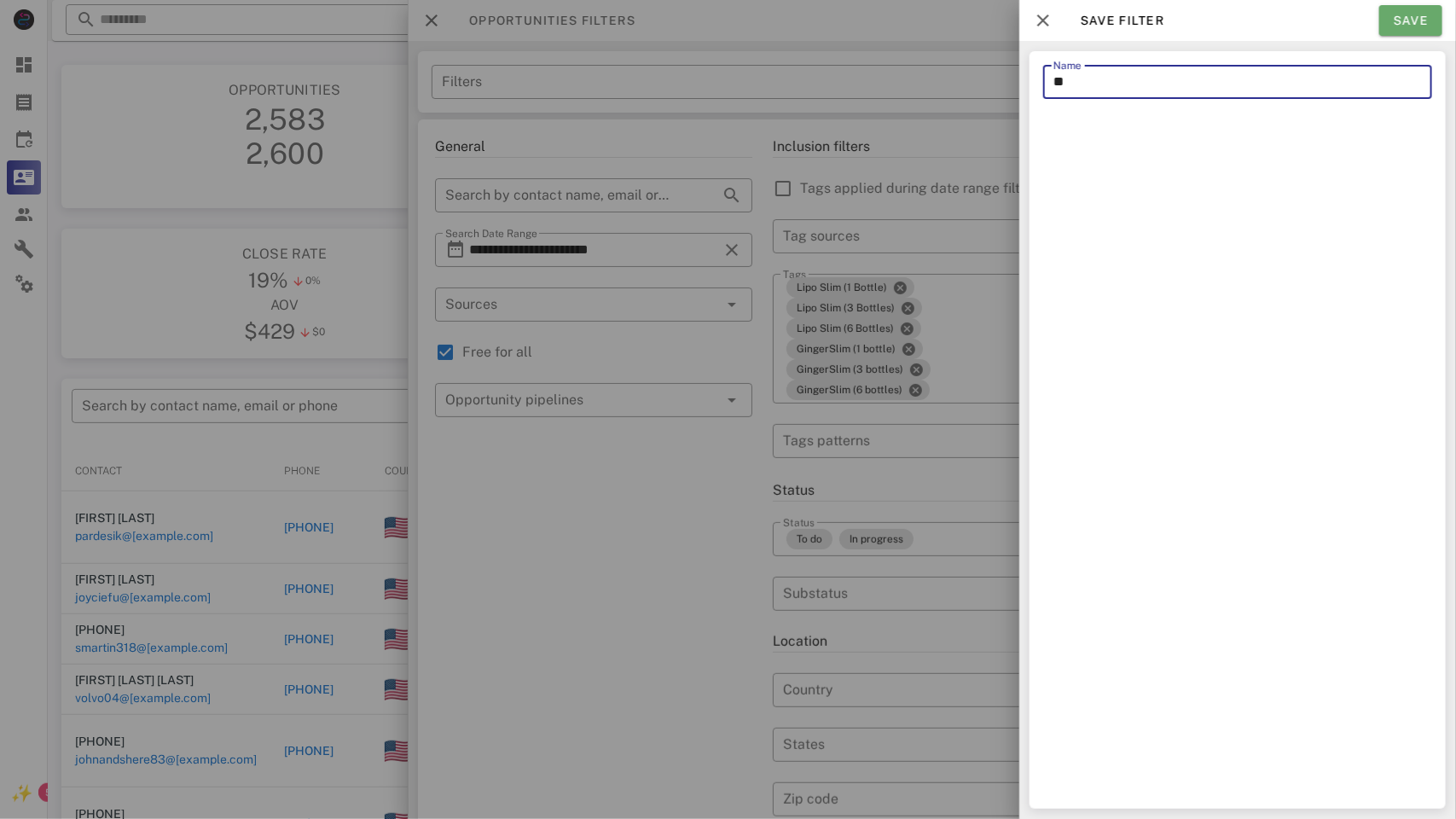 click on "Save" at bounding box center (1411, 20) 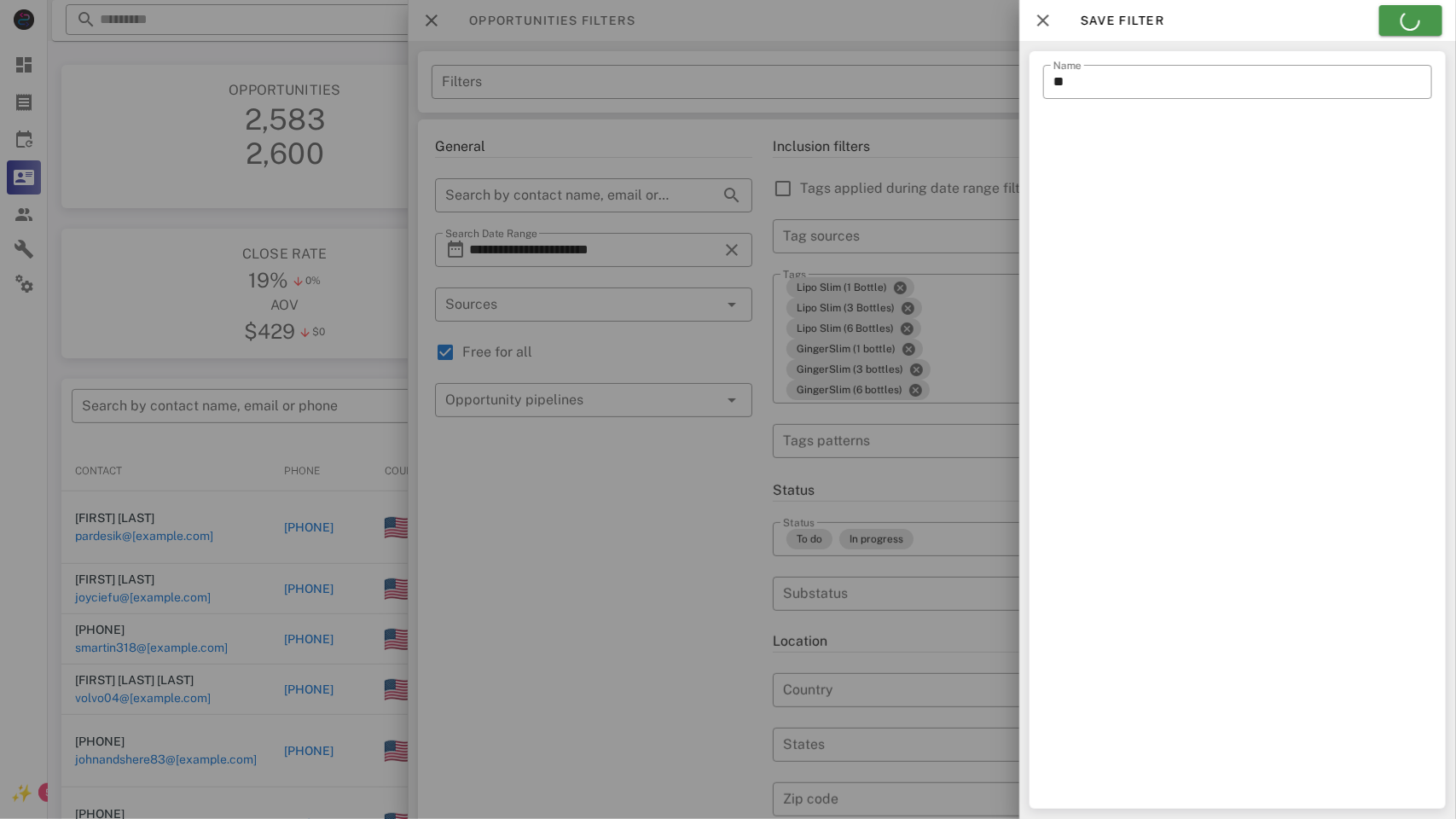 type on "**" 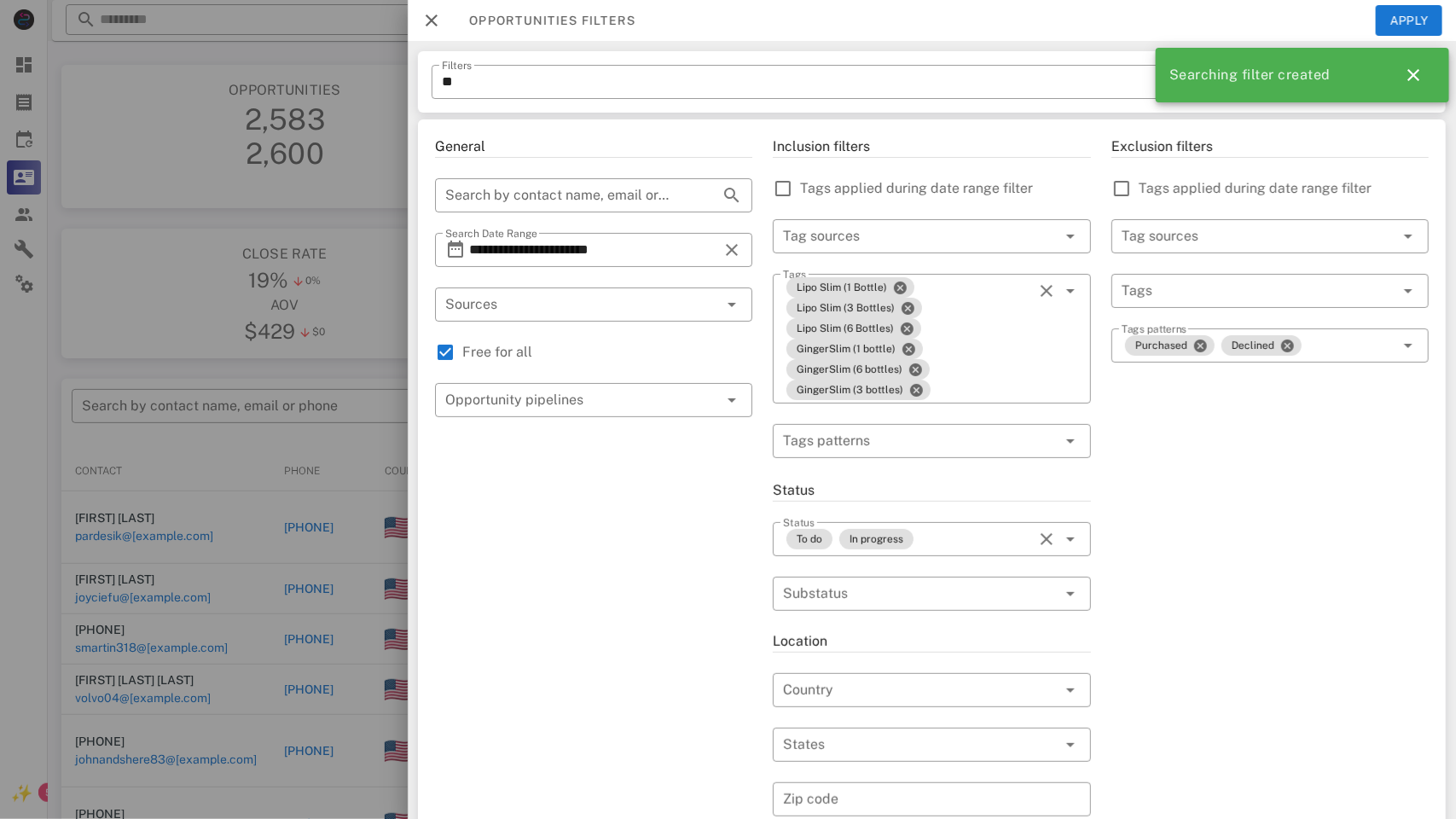 click on "Opportunities filters Apply" at bounding box center (931, 20) 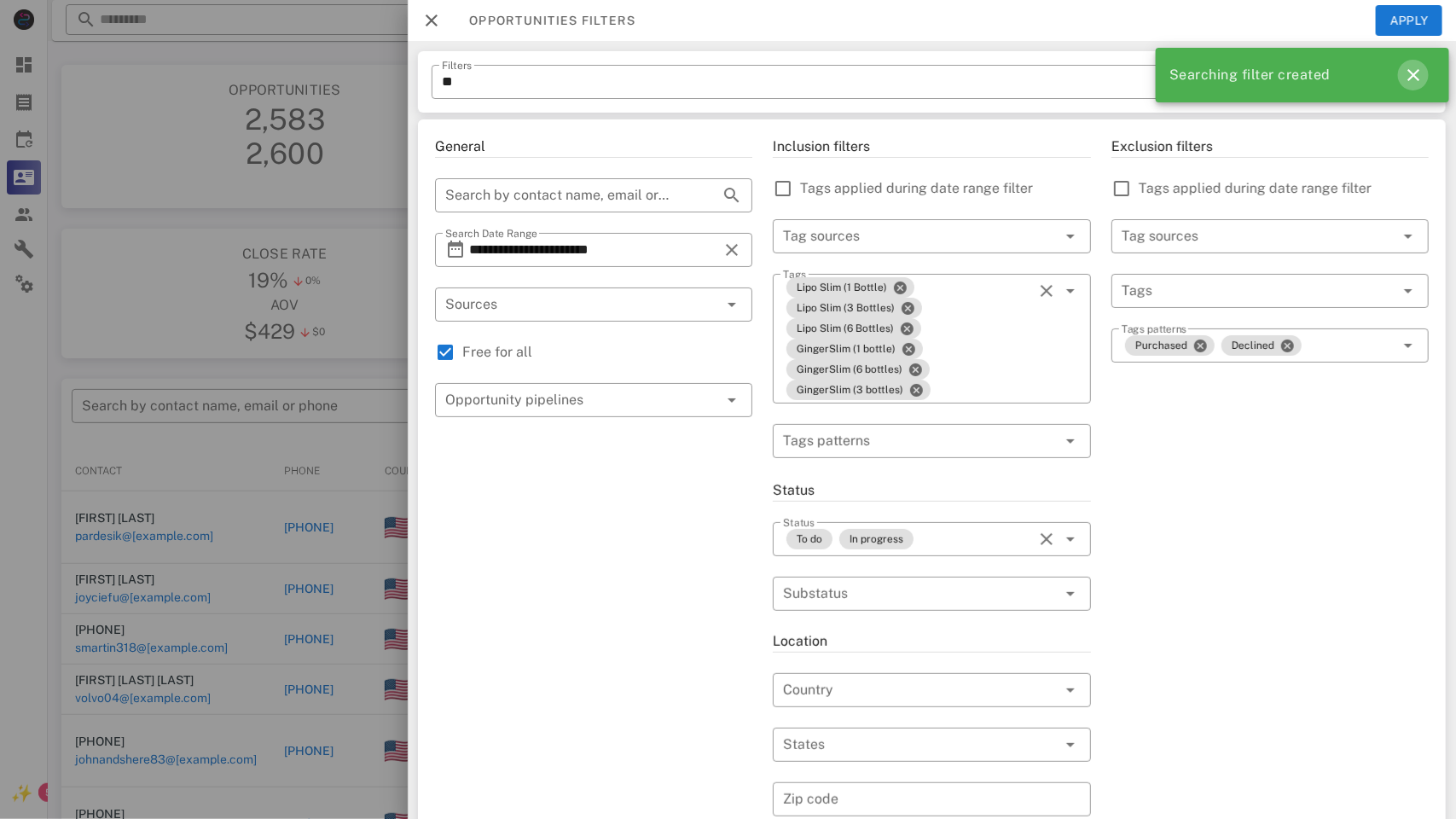click at bounding box center (1413, 75) 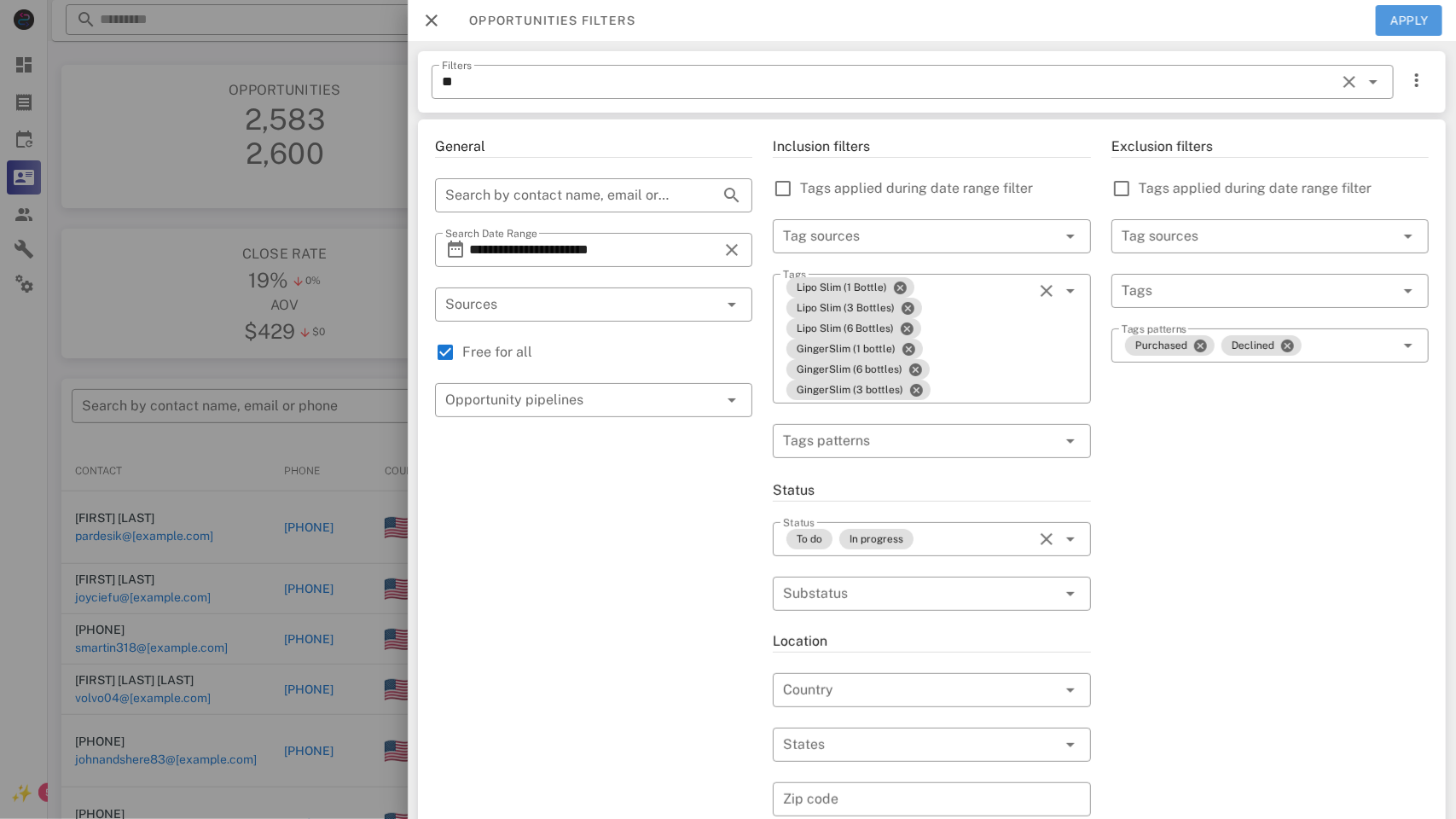 click on "Apply" at bounding box center (1409, 20) 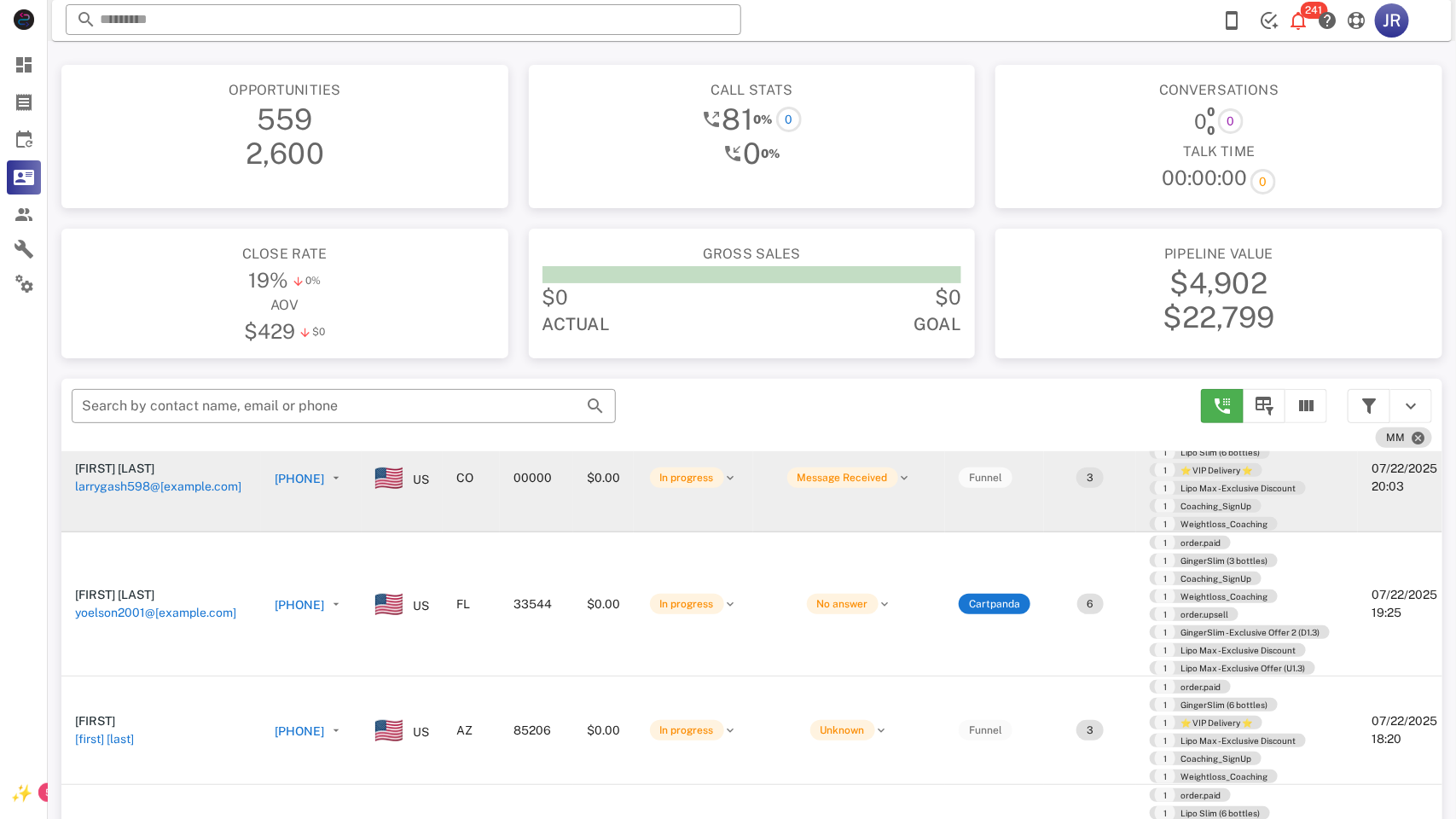 scroll, scrollTop: 911, scrollLeft: 0, axis: vertical 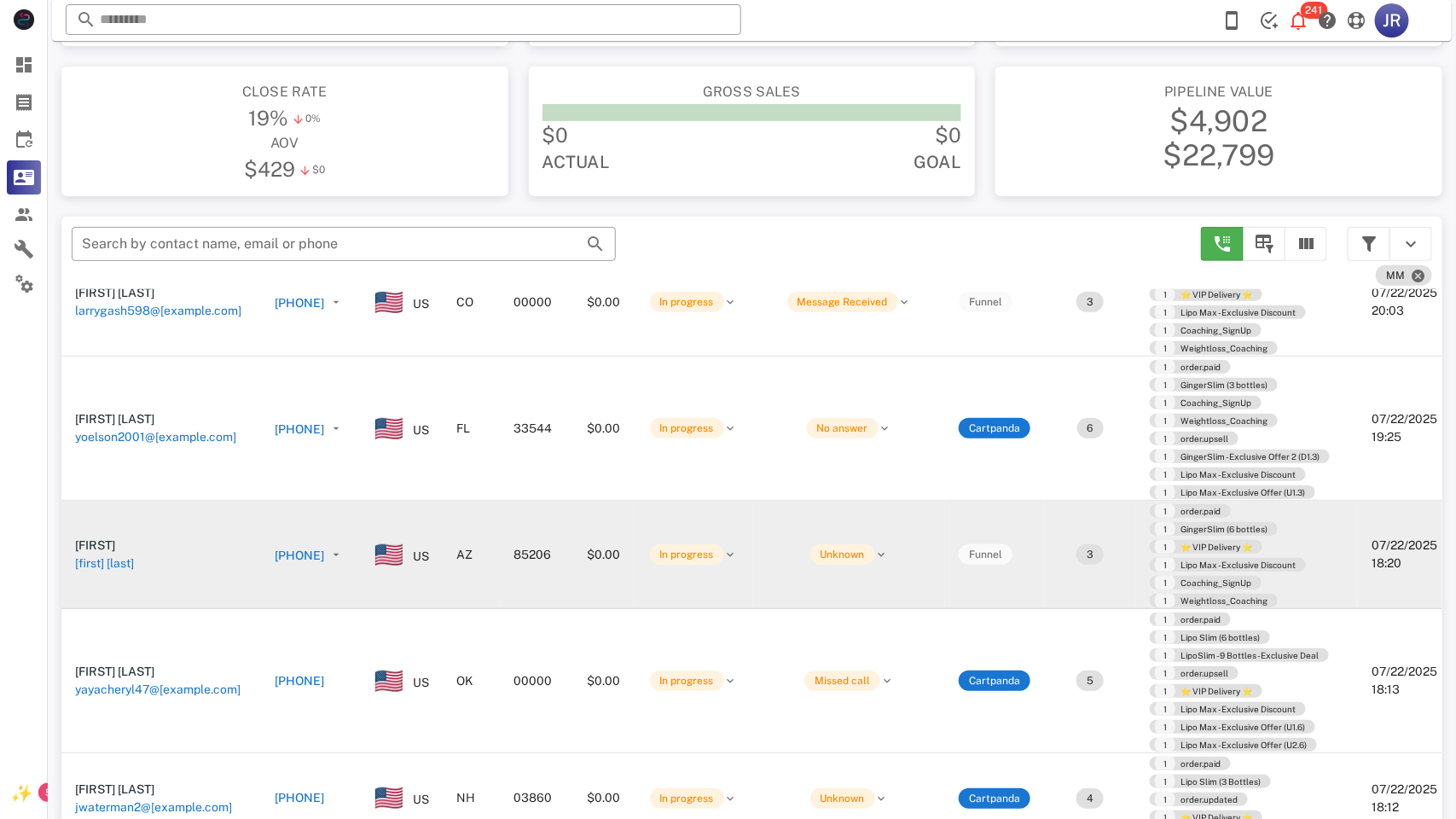click on "yayacheryl47@[example.com]" at bounding box center [158, 689] 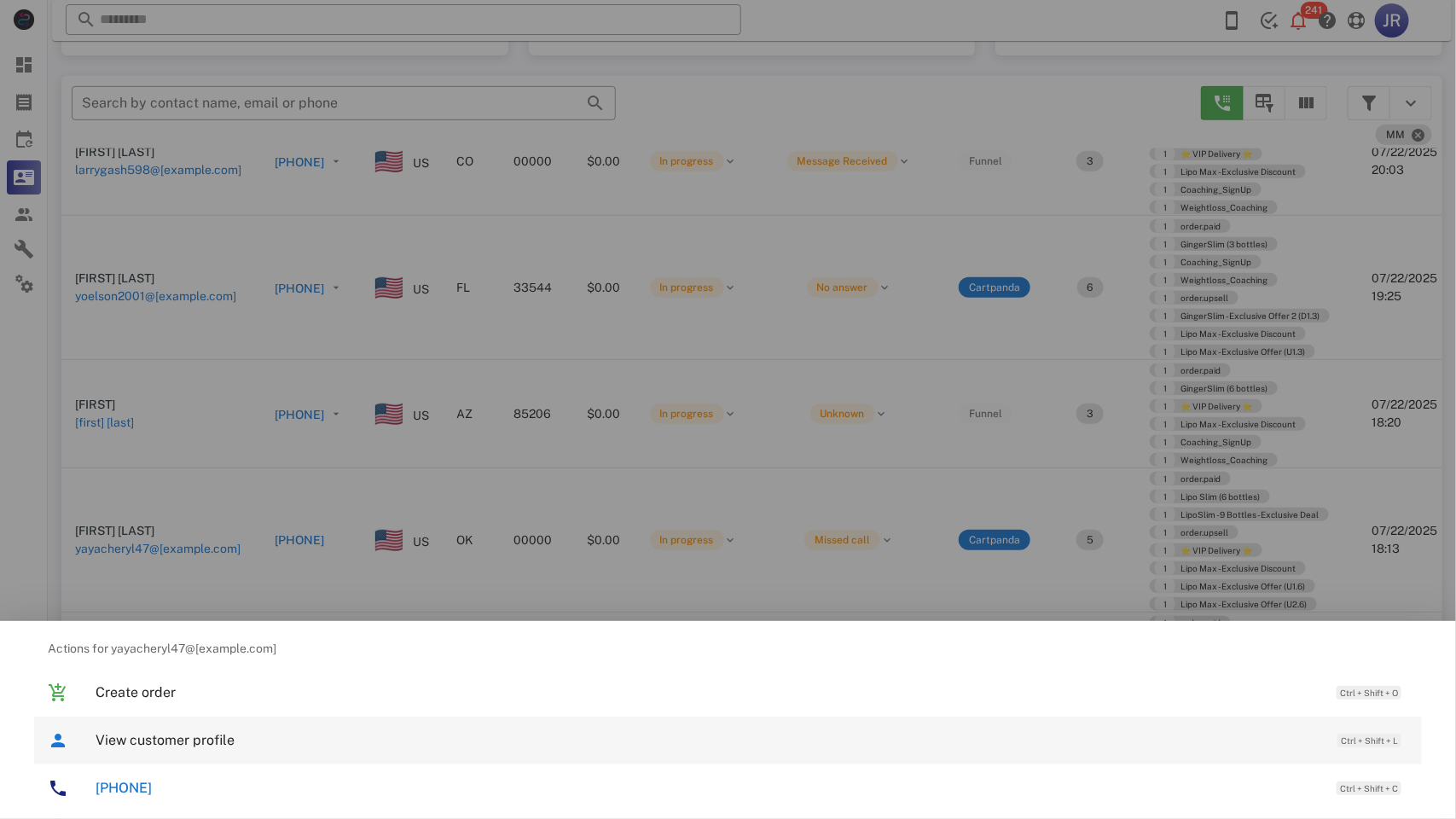 scroll, scrollTop: 313, scrollLeft: 0, axis: vertical 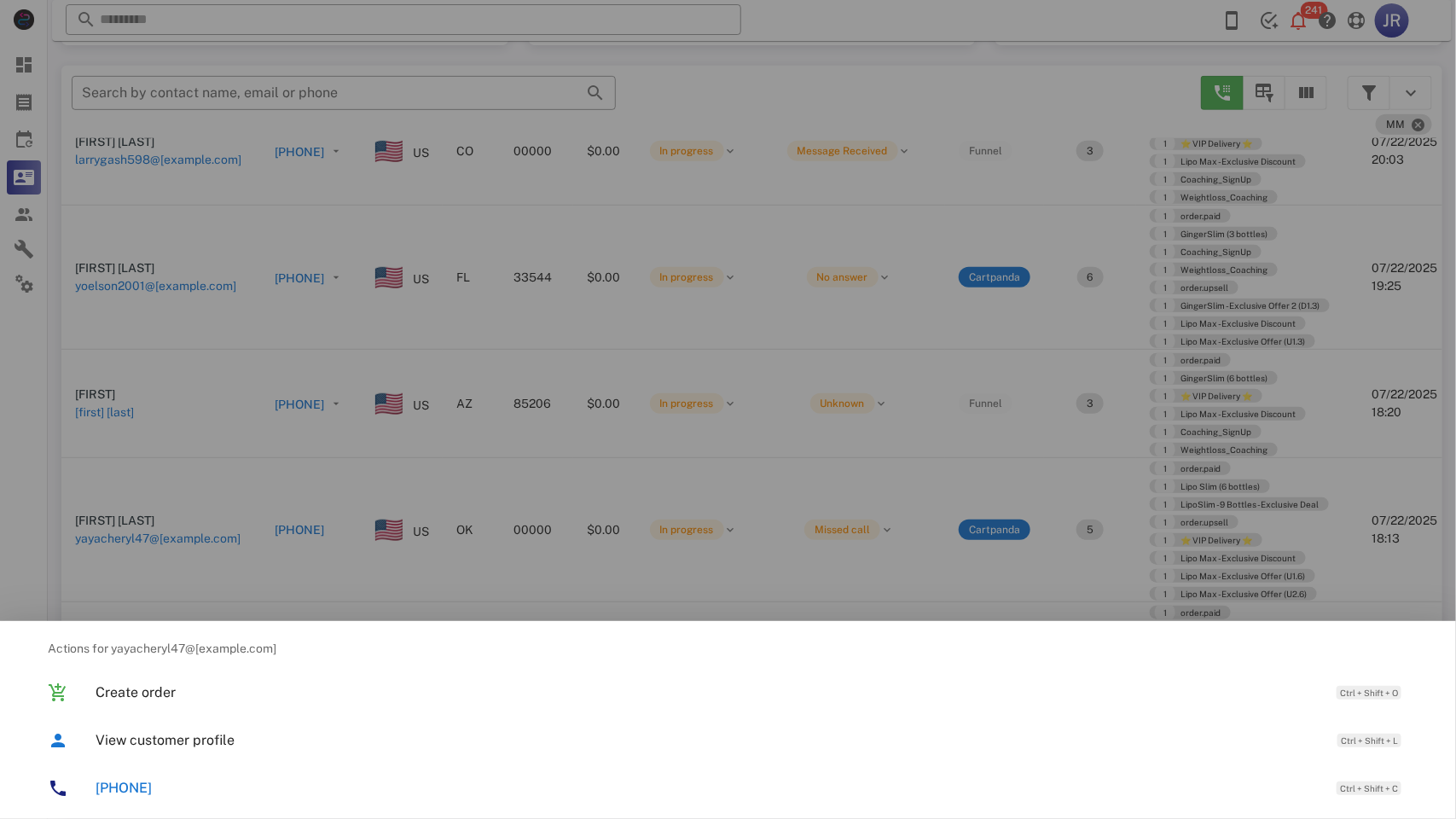 click at bounding box center [728, 410] 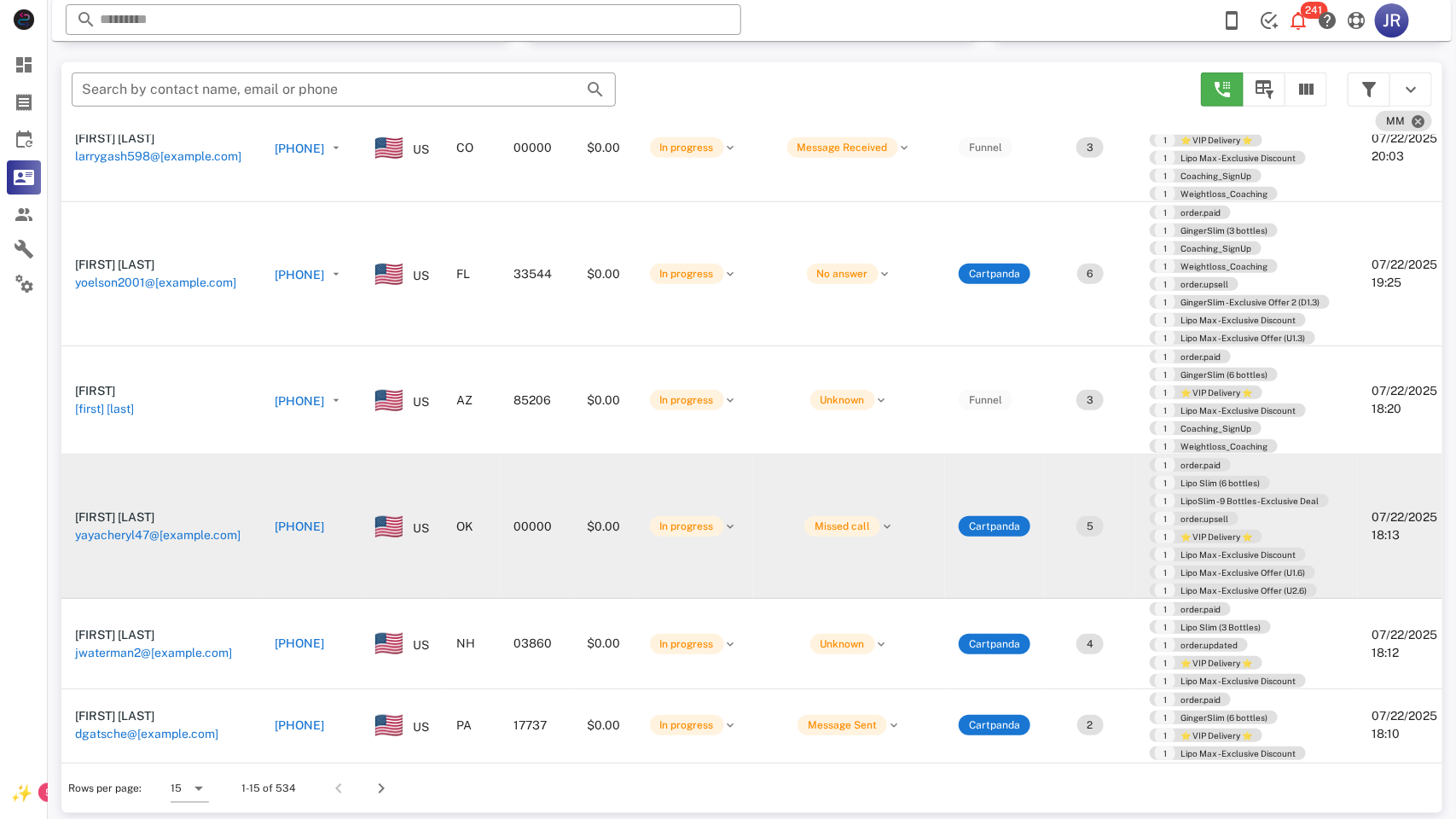 scroll, scrollTop: 322, scrollLeft: 0, axis: vertical 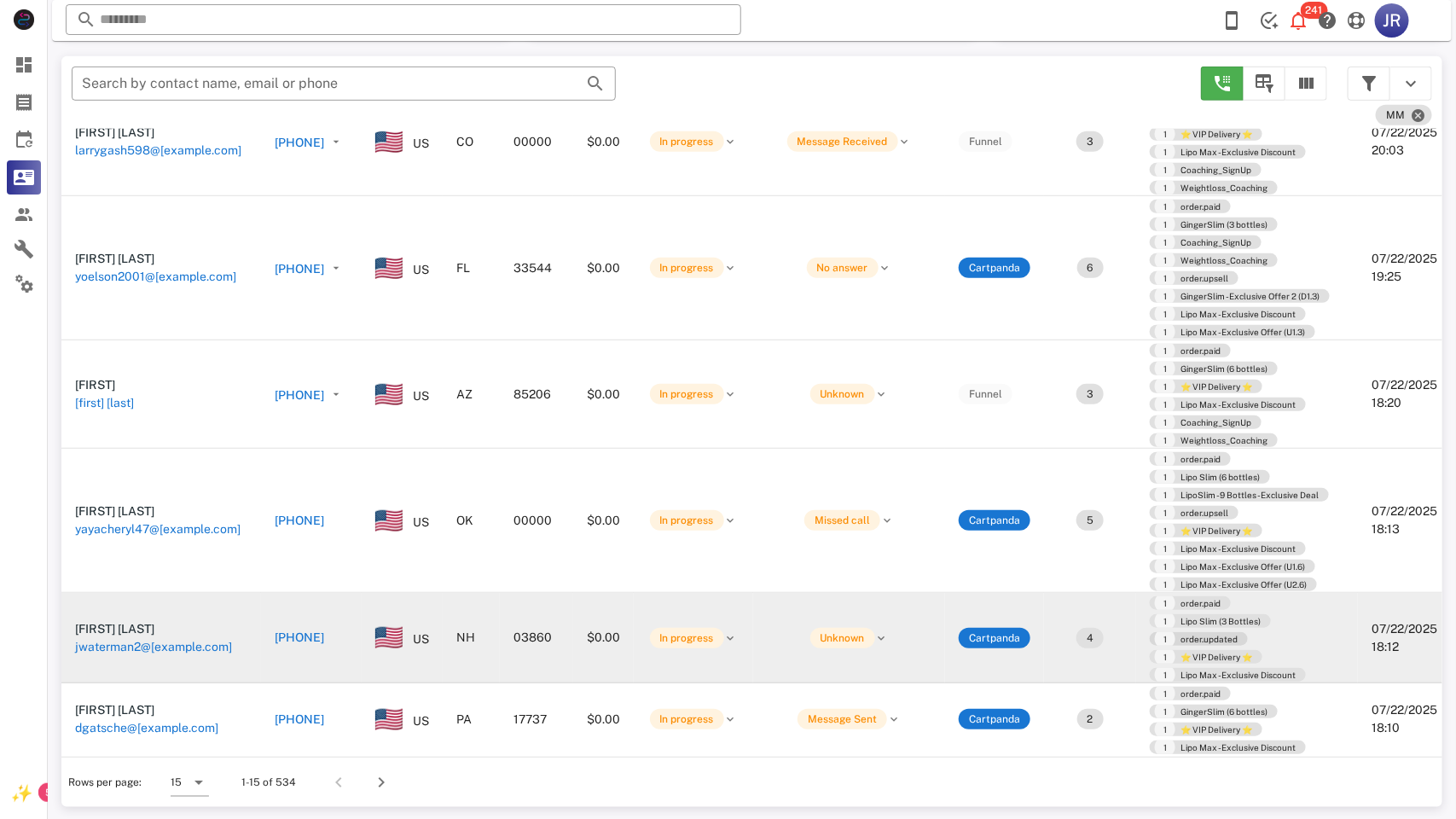 click on "jwaterman2@[example.com]" at bounding box center (154, 647) 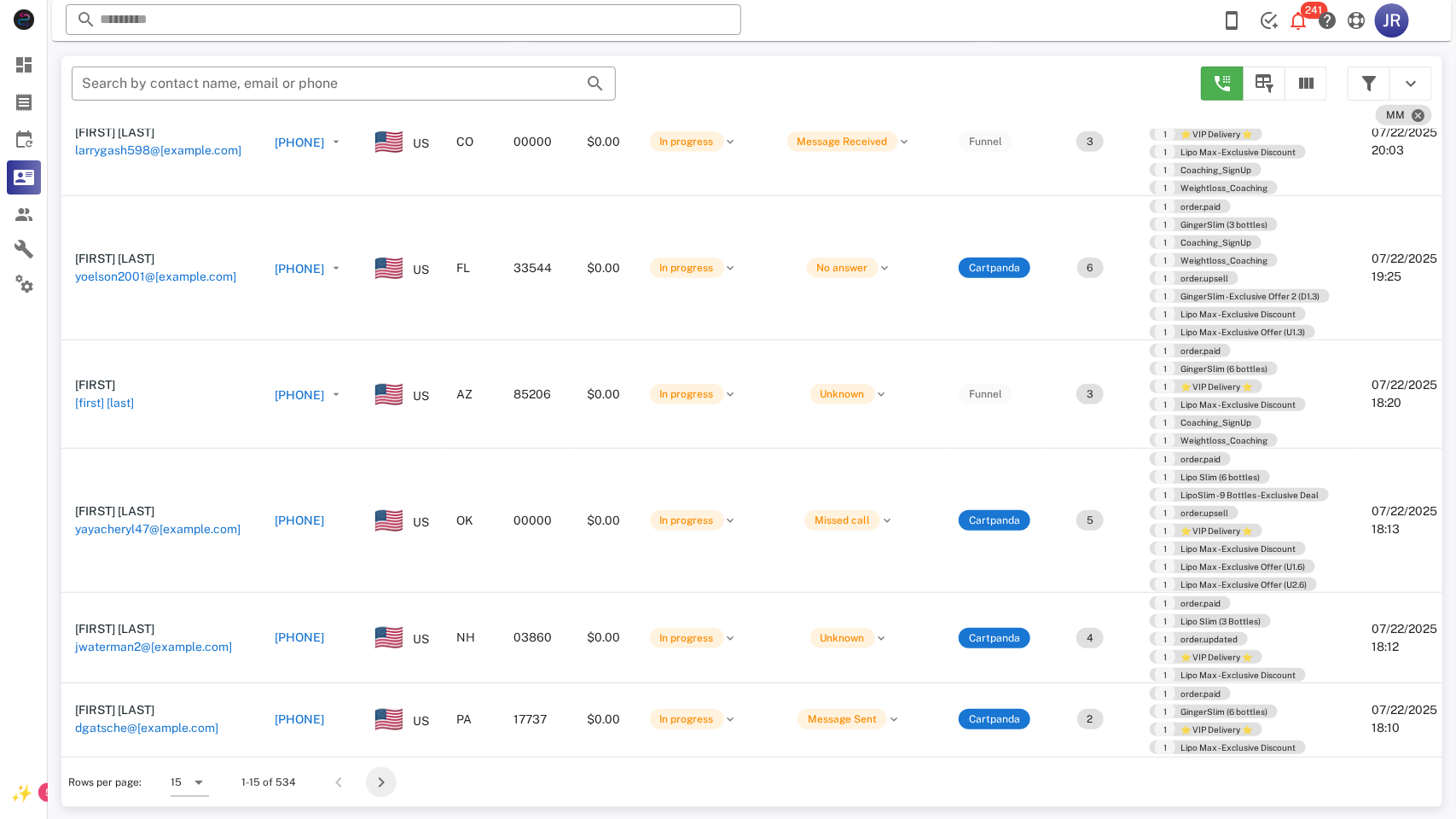 click at bounding box center [381, 782] 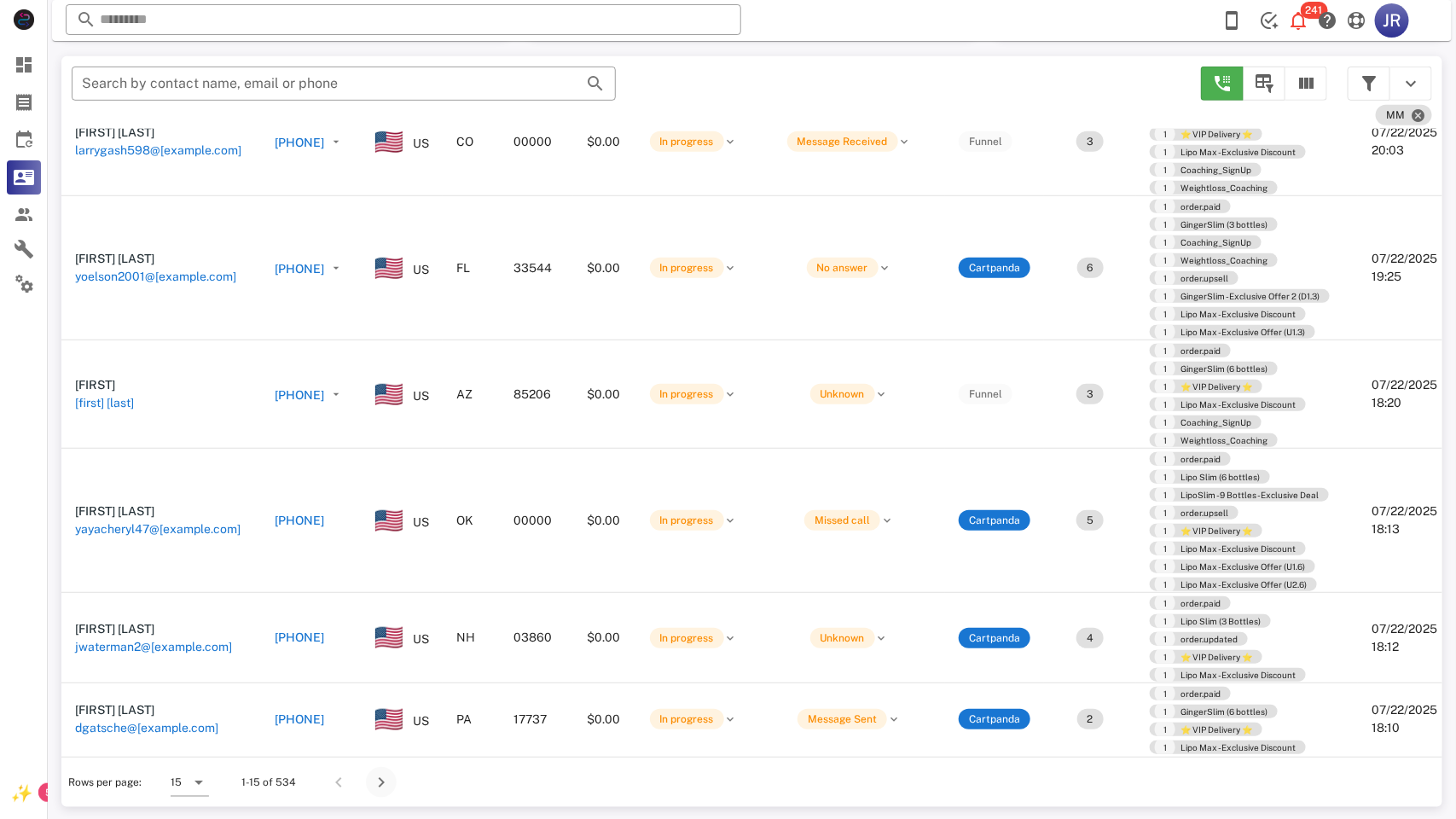 type 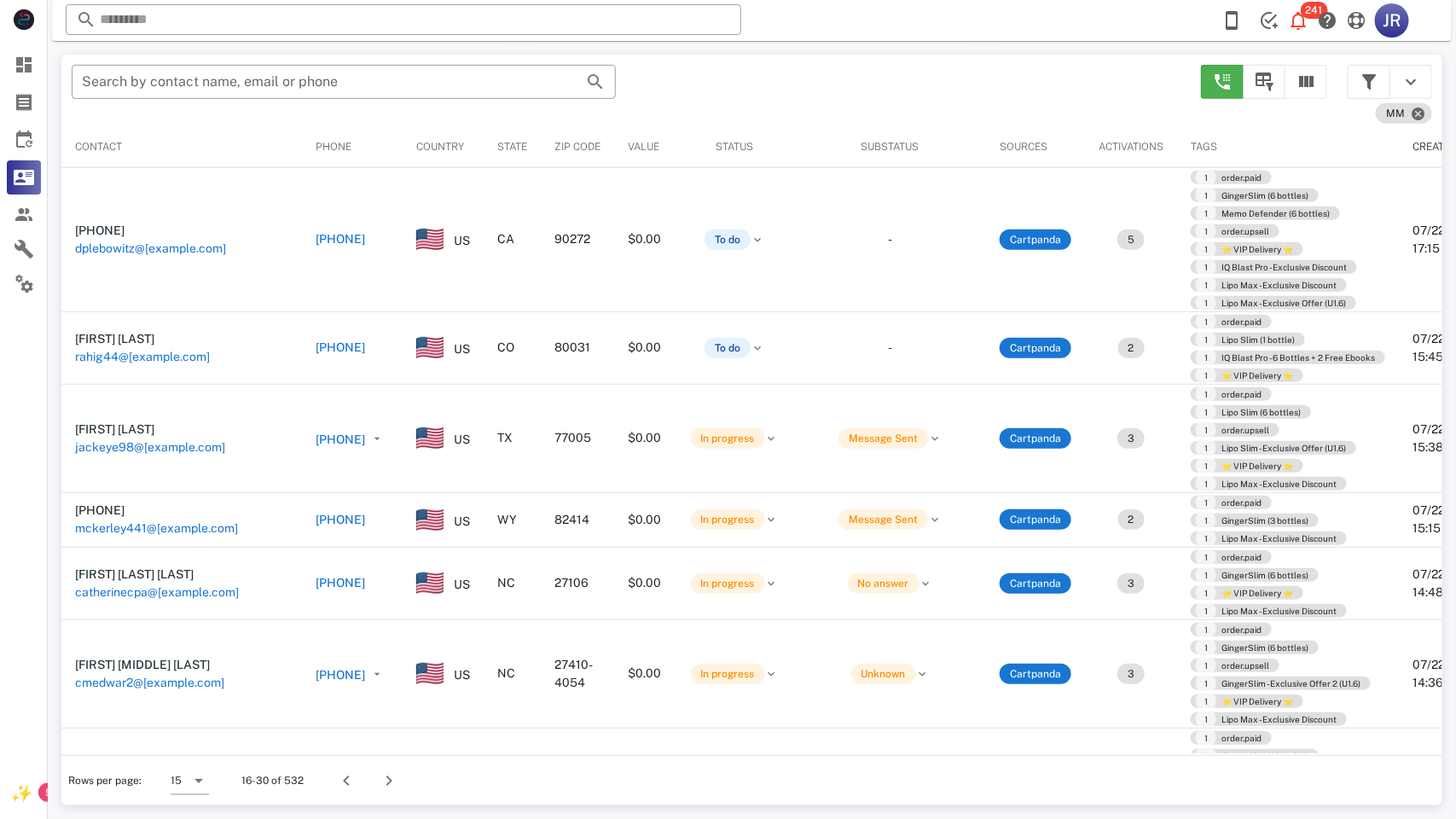 scroll, scrollTop: 322, scrollLeft: 0, axis: vertical 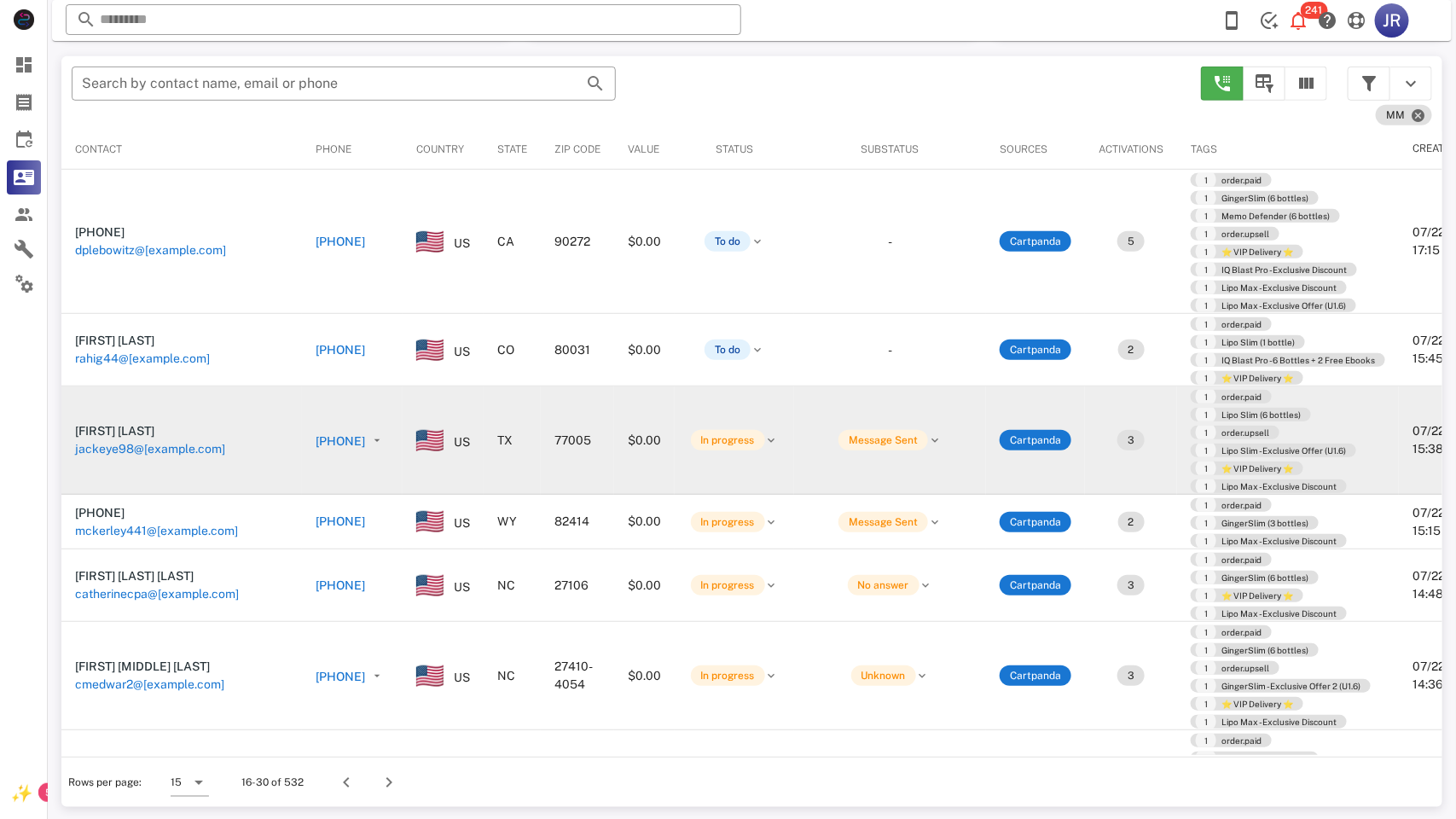 click on "jackeye98@[example.com]" at bounding box center (150, 449) 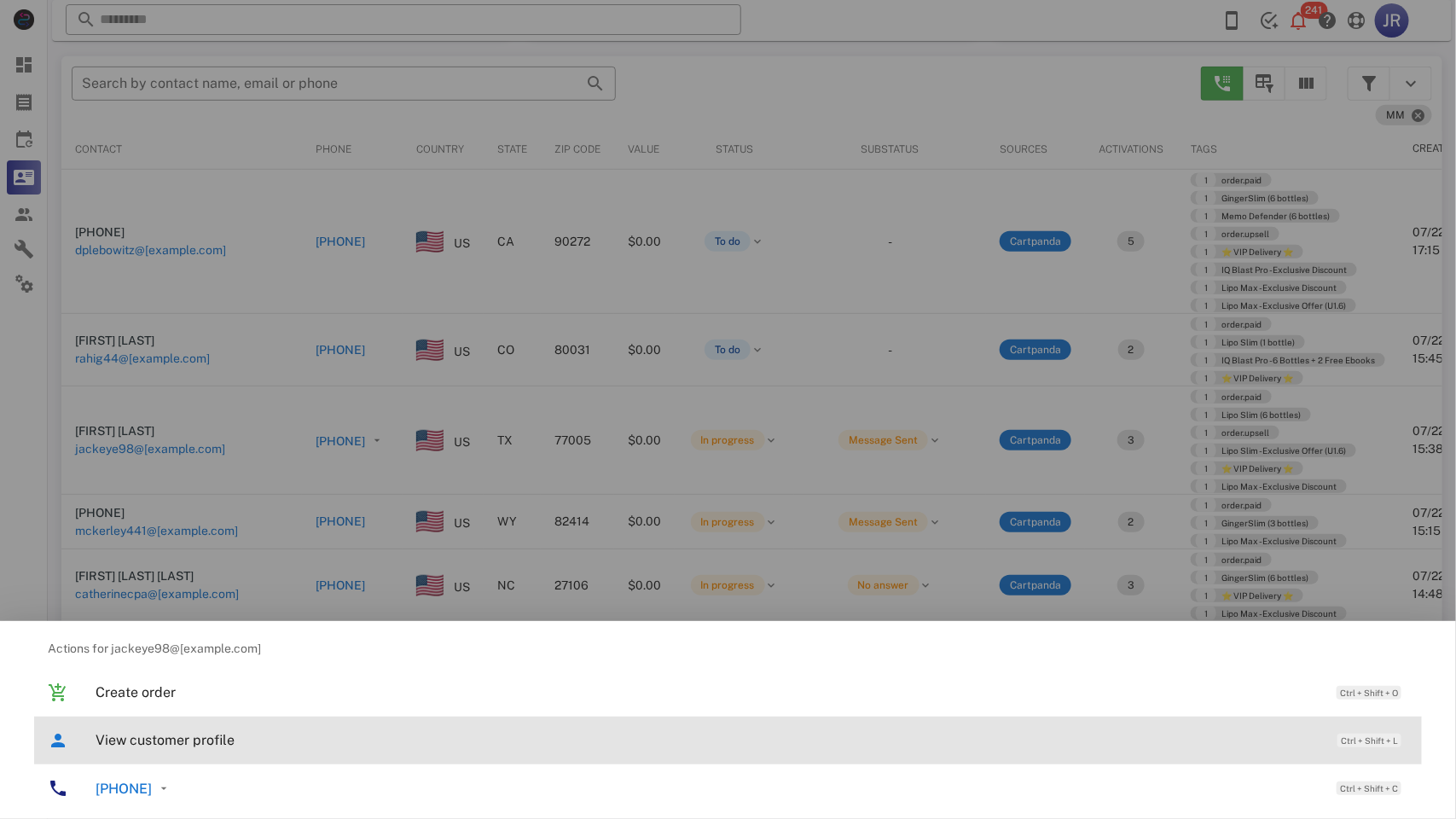 click on "View customer profile Ctrl + Shift + L" at bounding box center (751, 740) 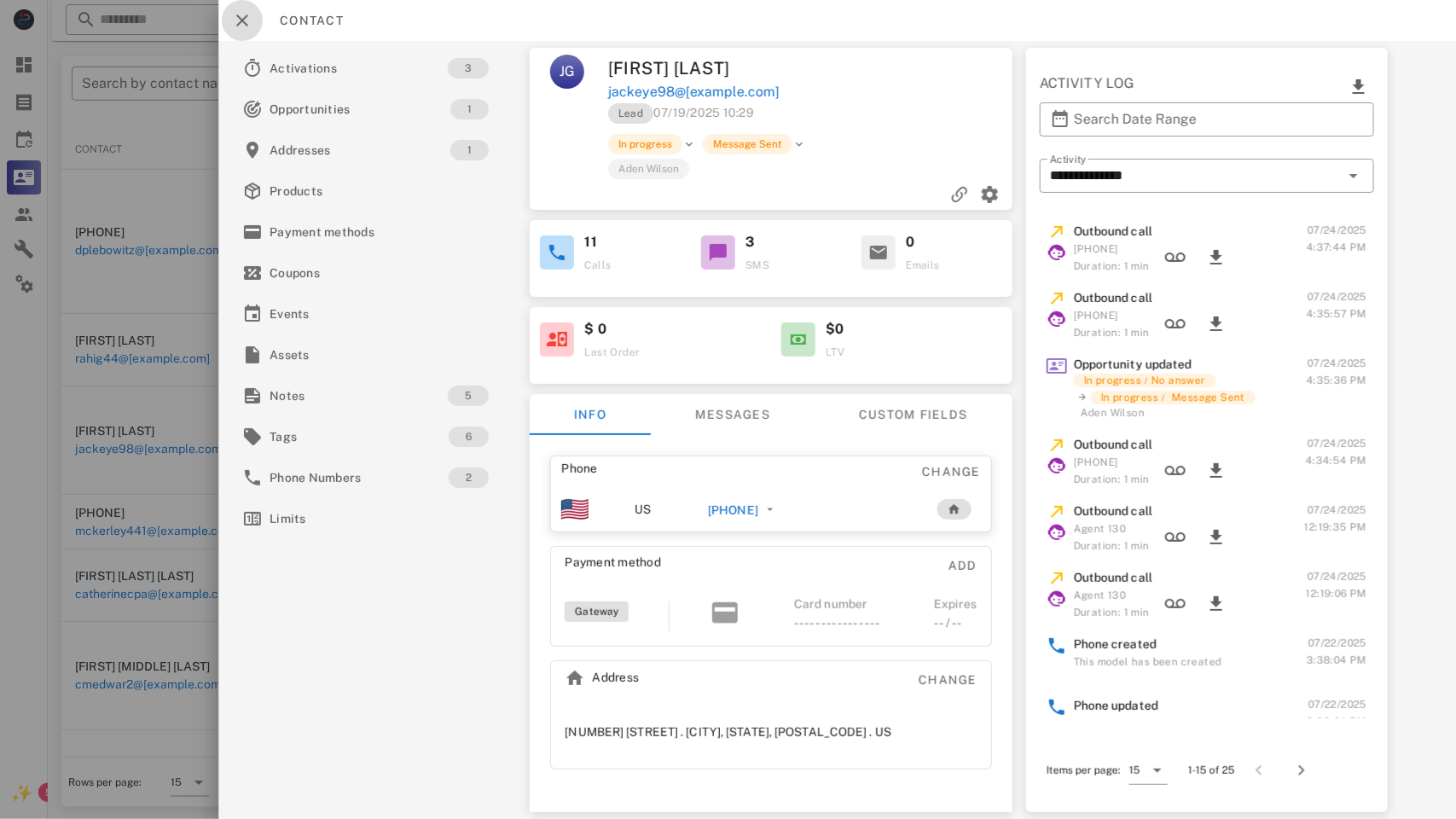 click at bounding box center (242, 20) 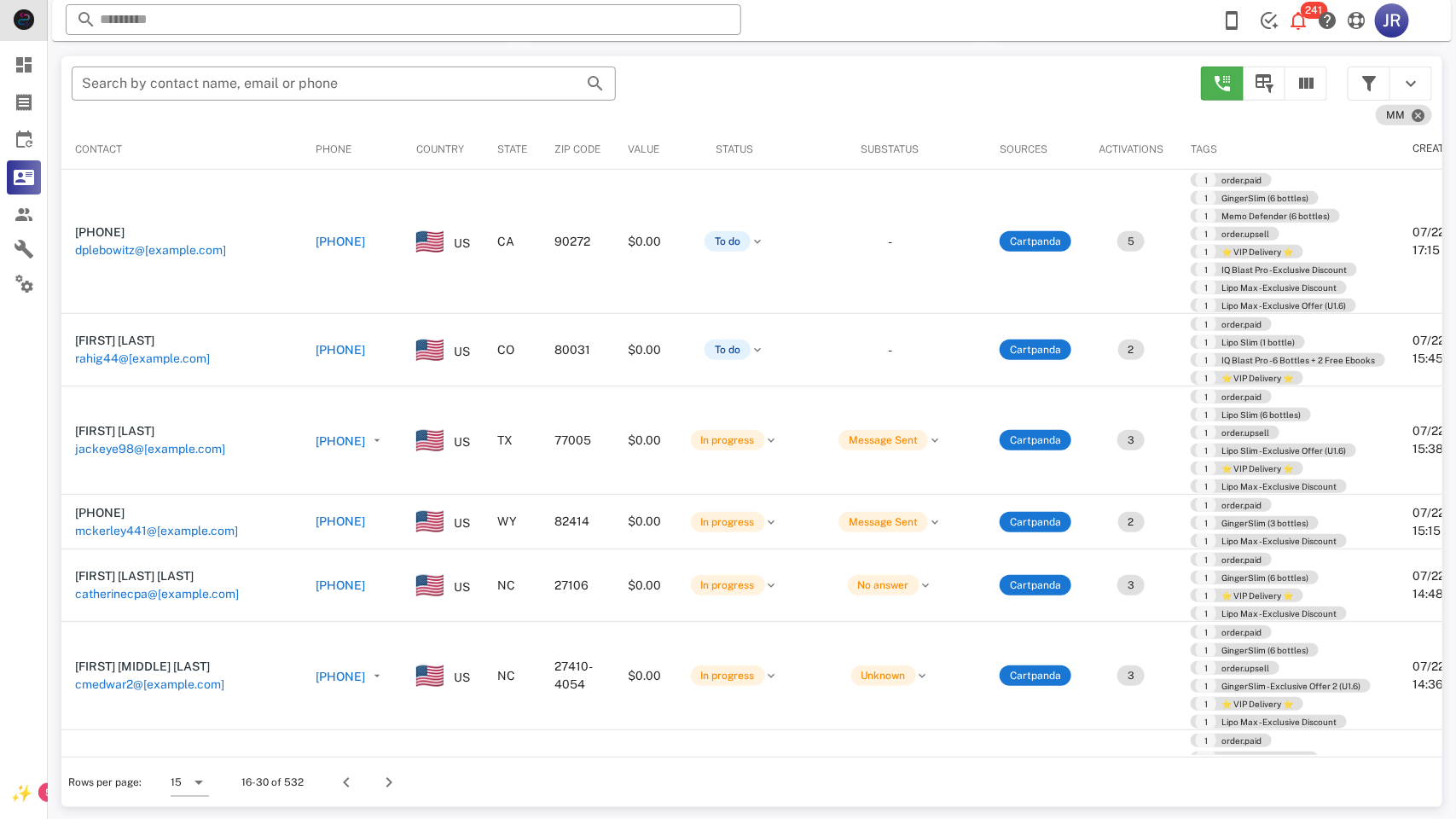 click at bounding box center (34, 20) 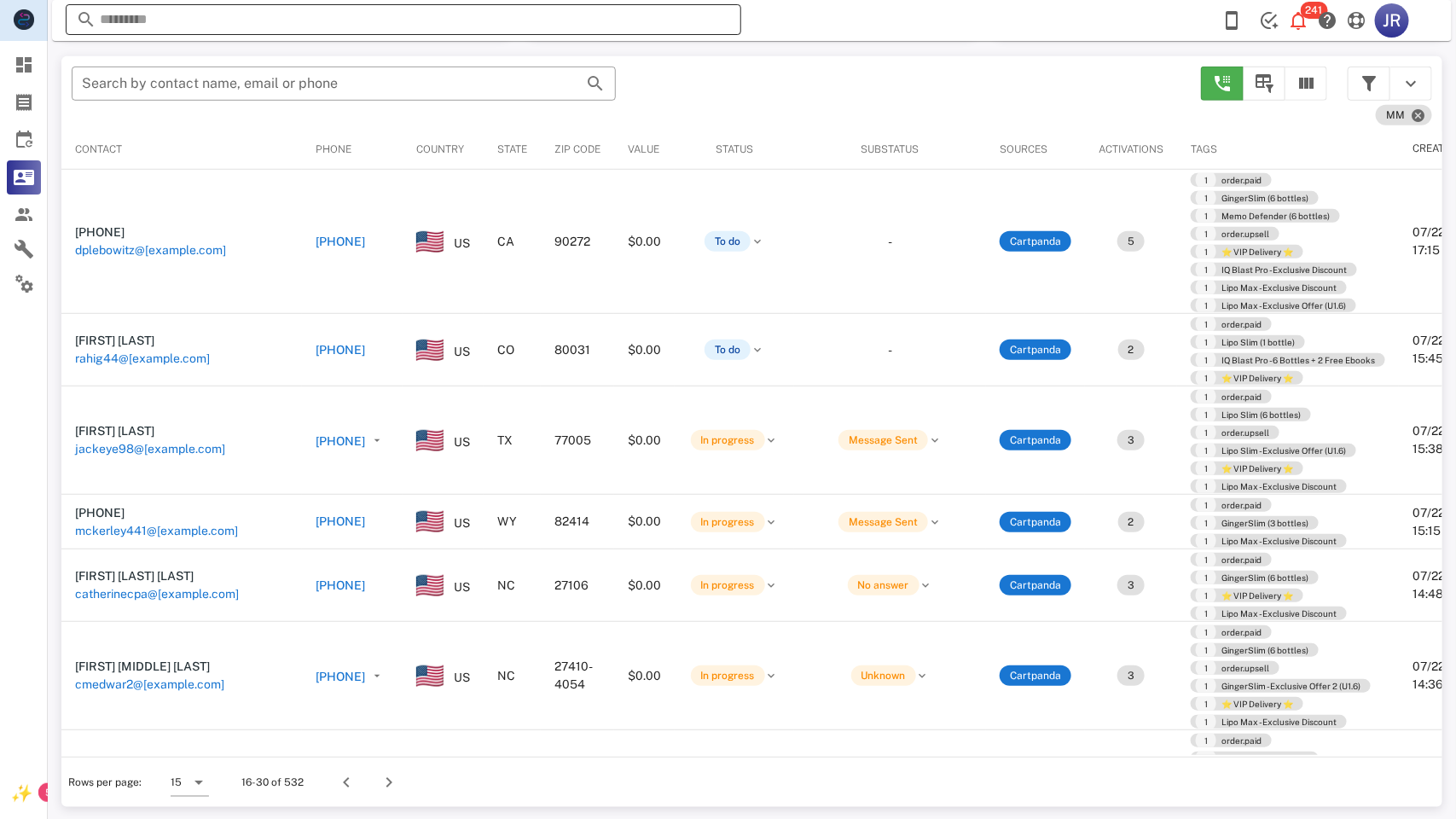 click at bounding box center (34, 20) 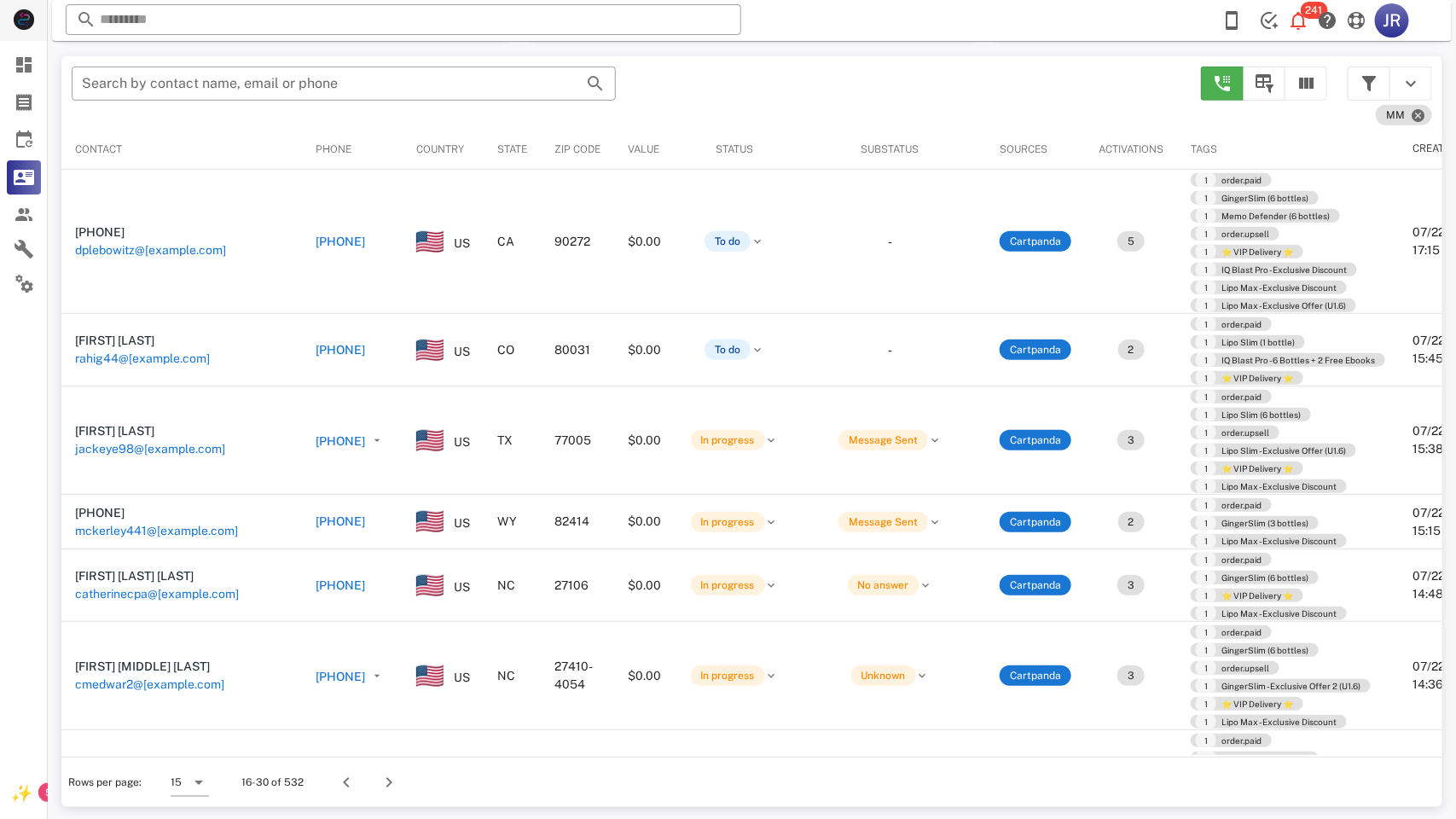 click at bounding box center (24, 20) 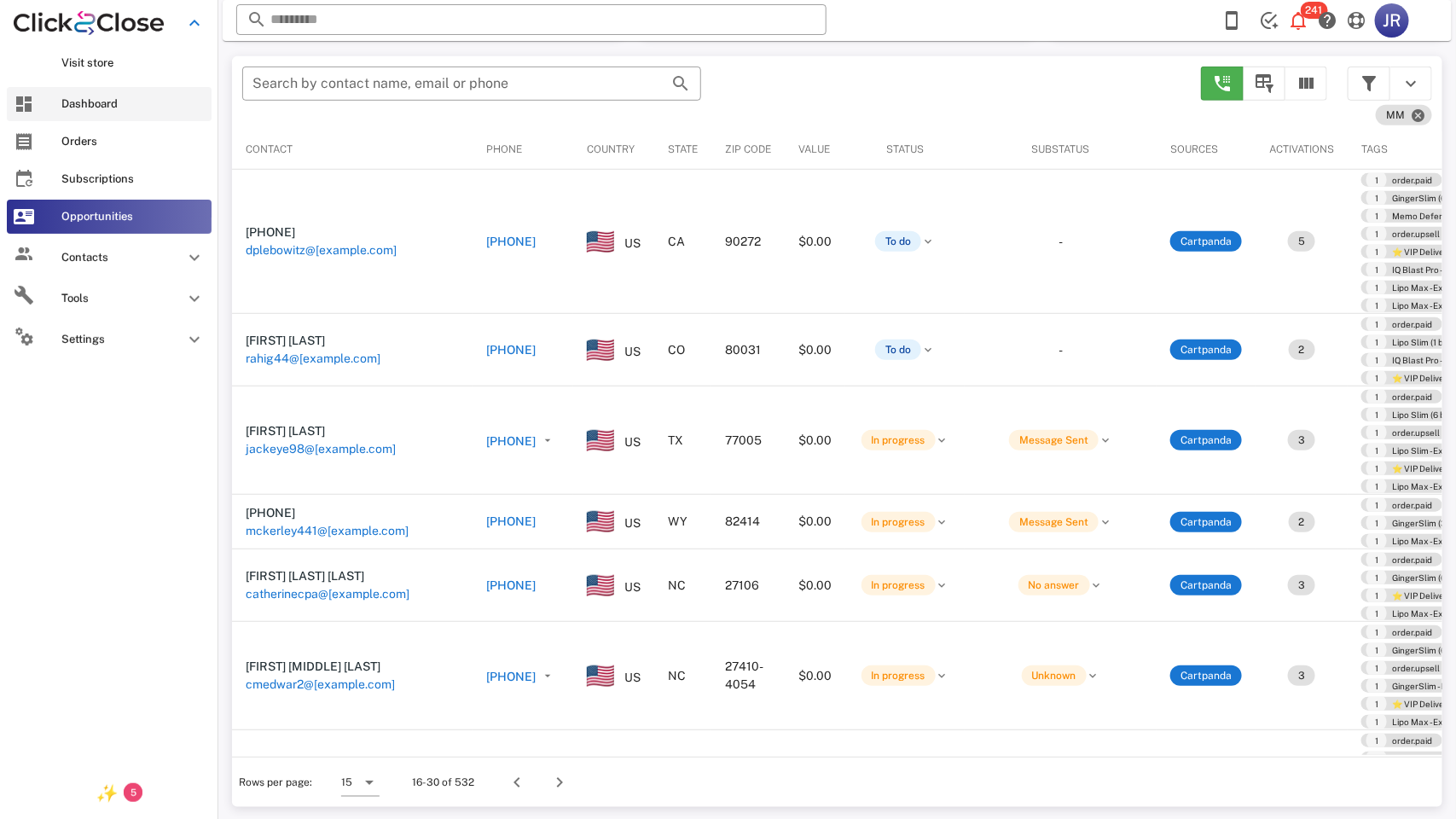 click on "Dashboard" at bounding box center (133, 104) 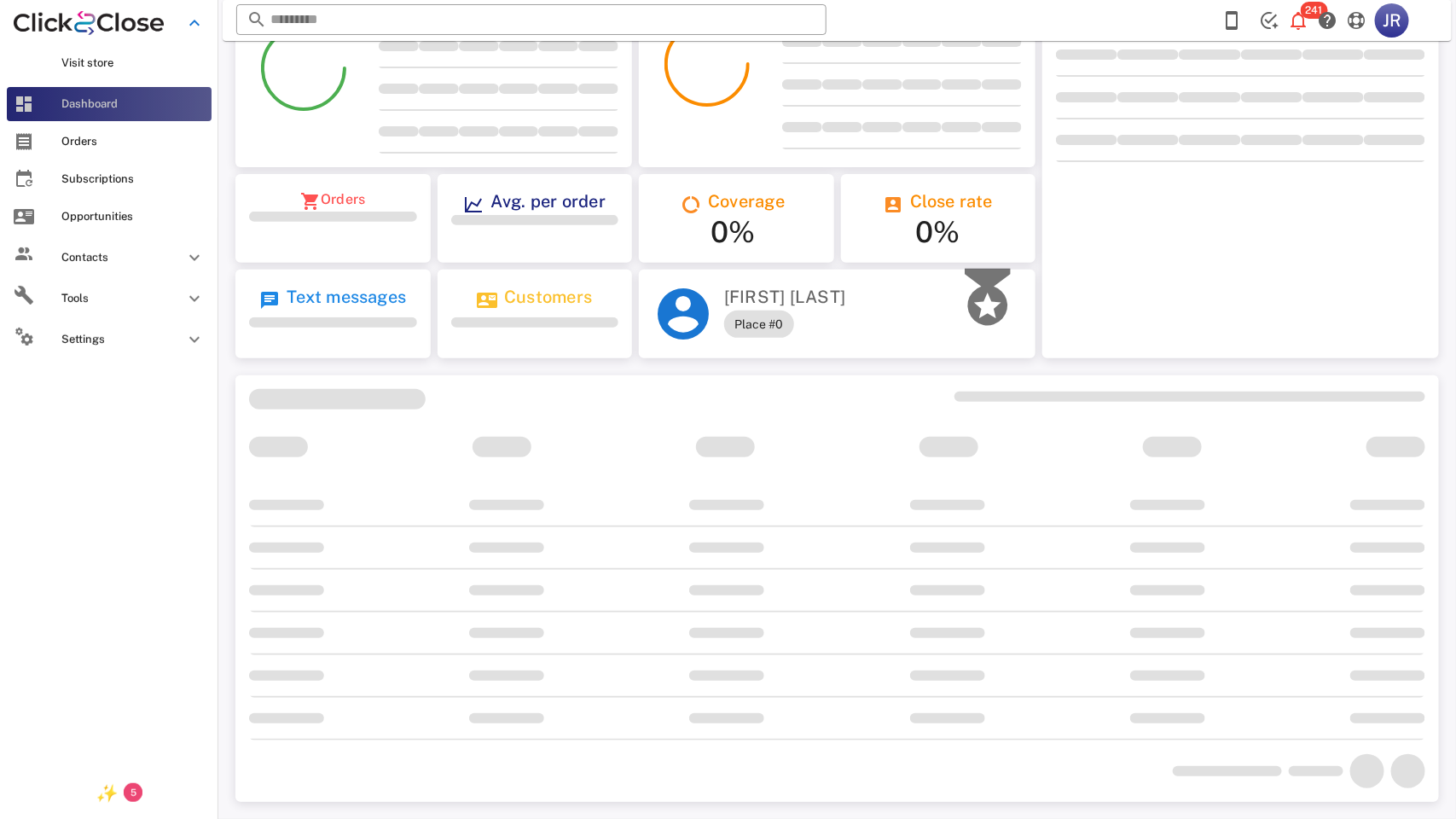 scroll, scrollTop: 0, scrollLeft: 0, axis: both 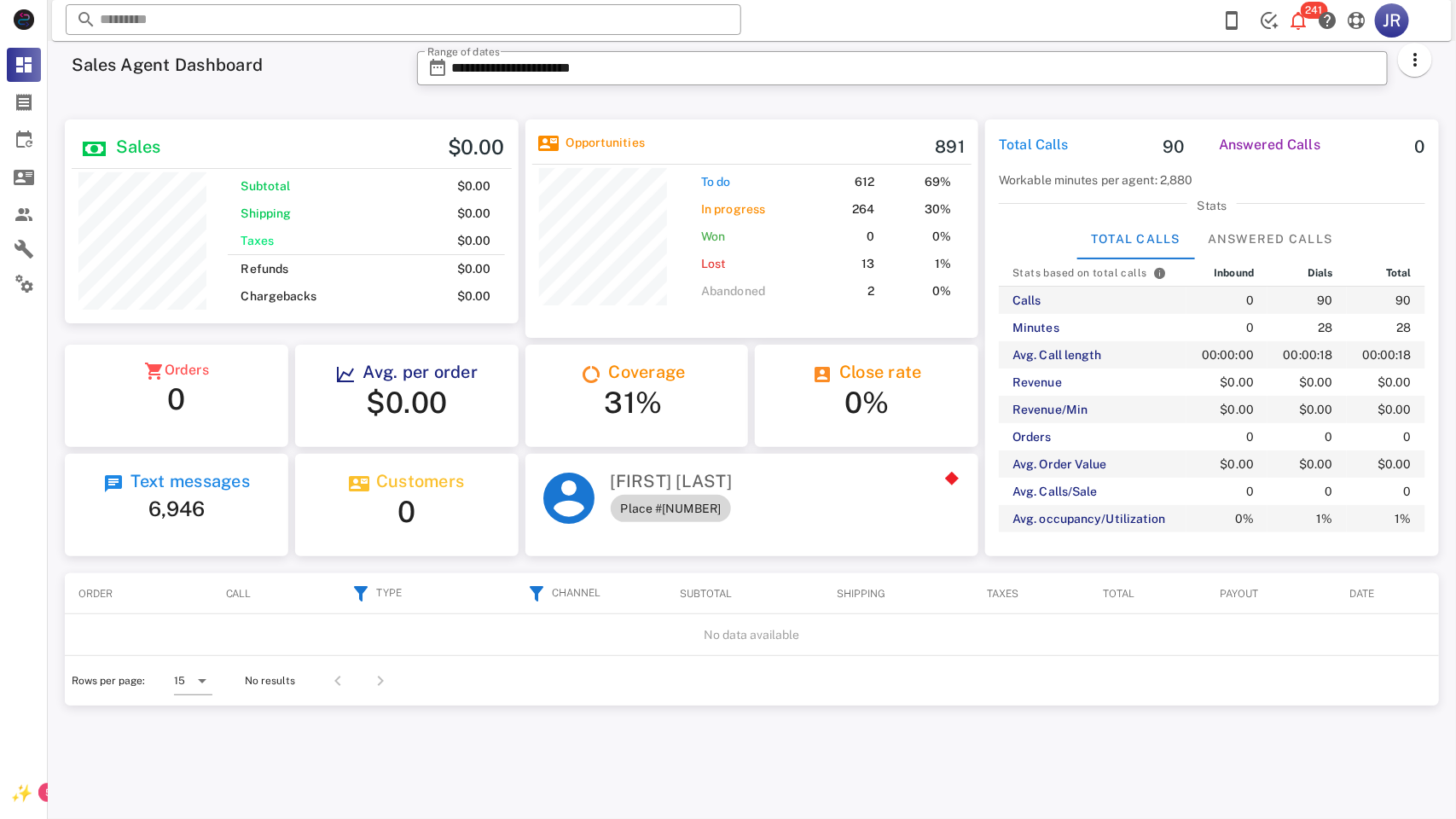 click on "Place #[NUMBER]" at bounding box center (671, 508) 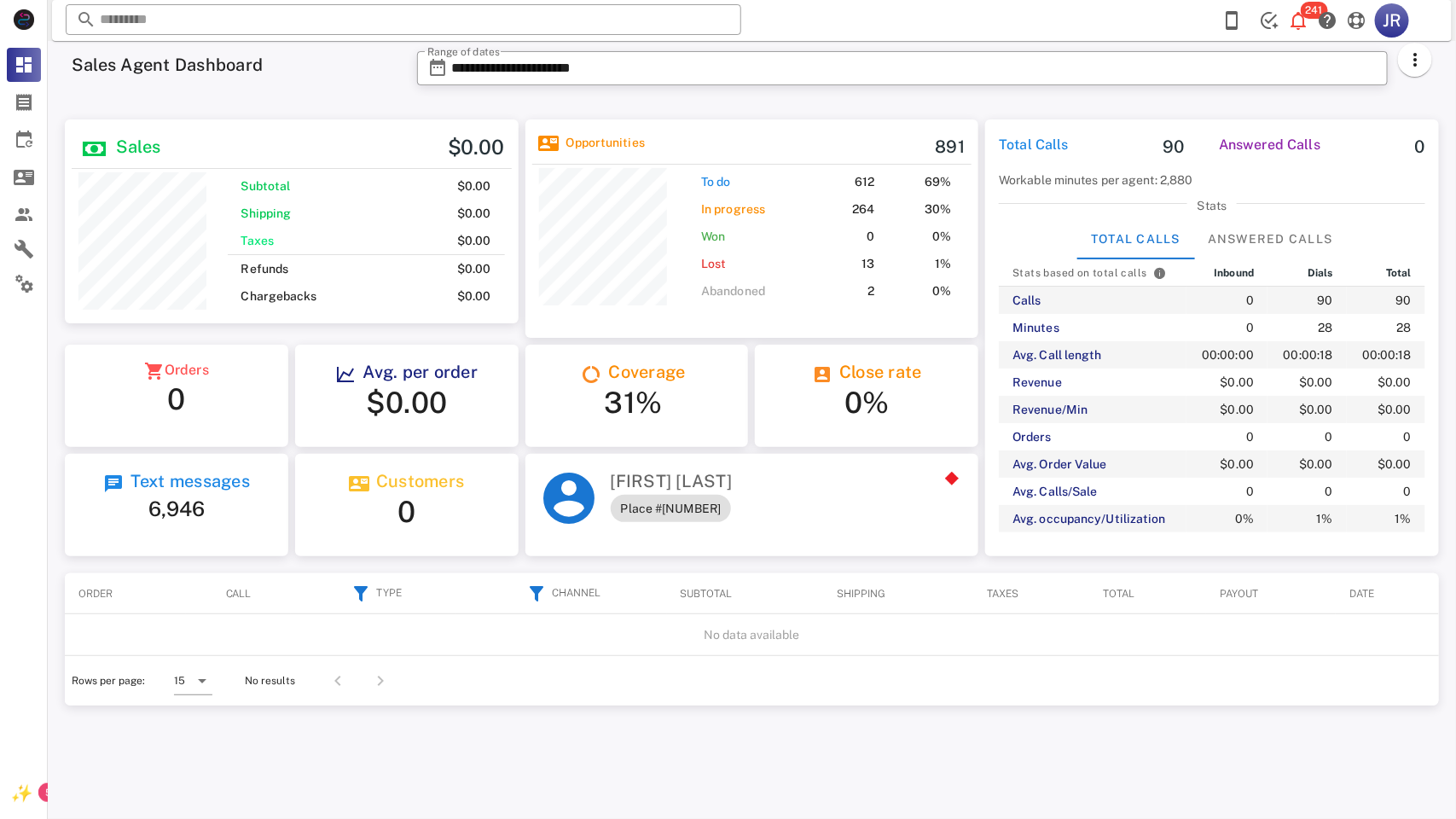 click at bounding box center (570, 498) 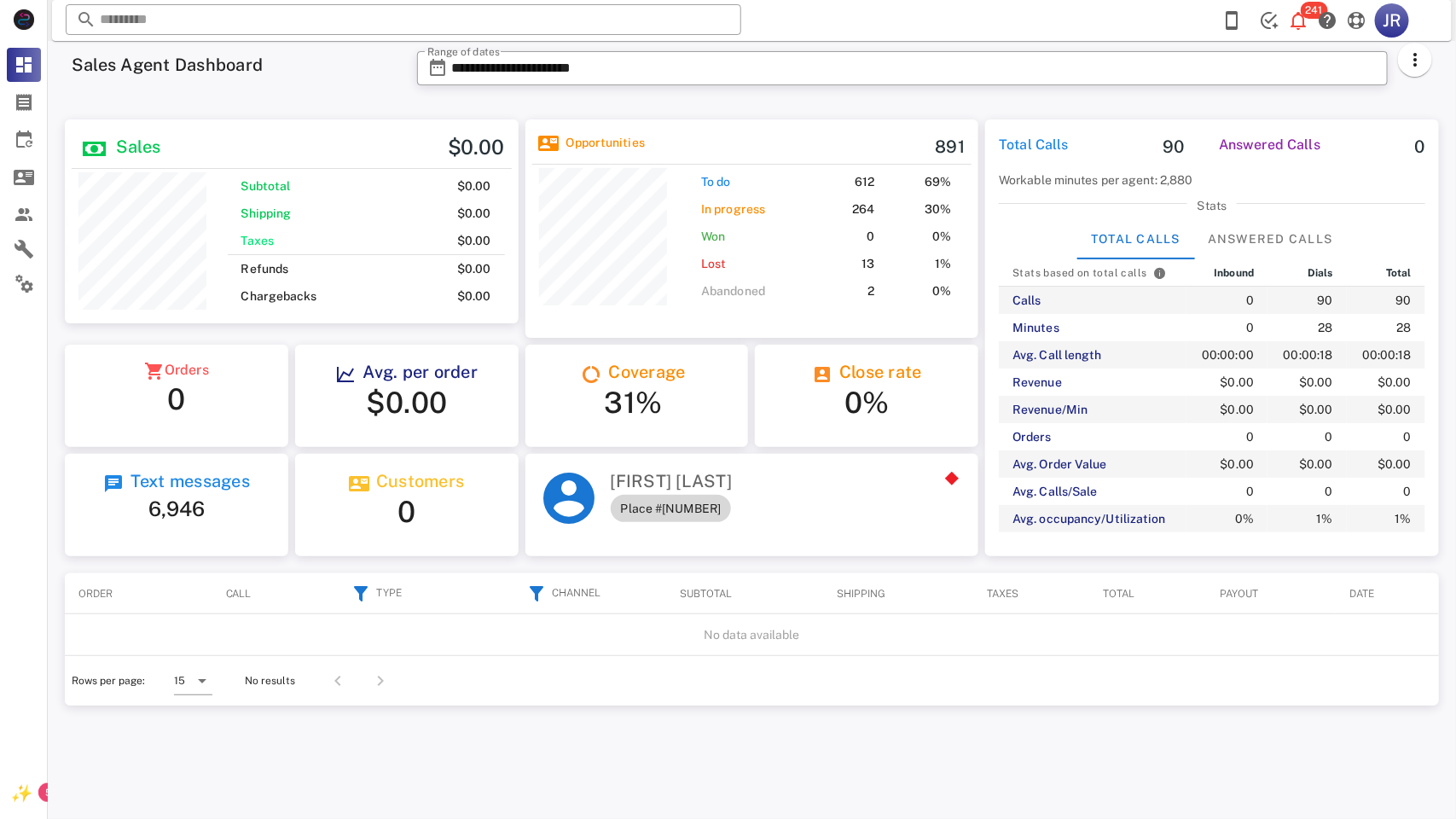 click on "Place #[NUMBER]" at bounding box center (671, 508) 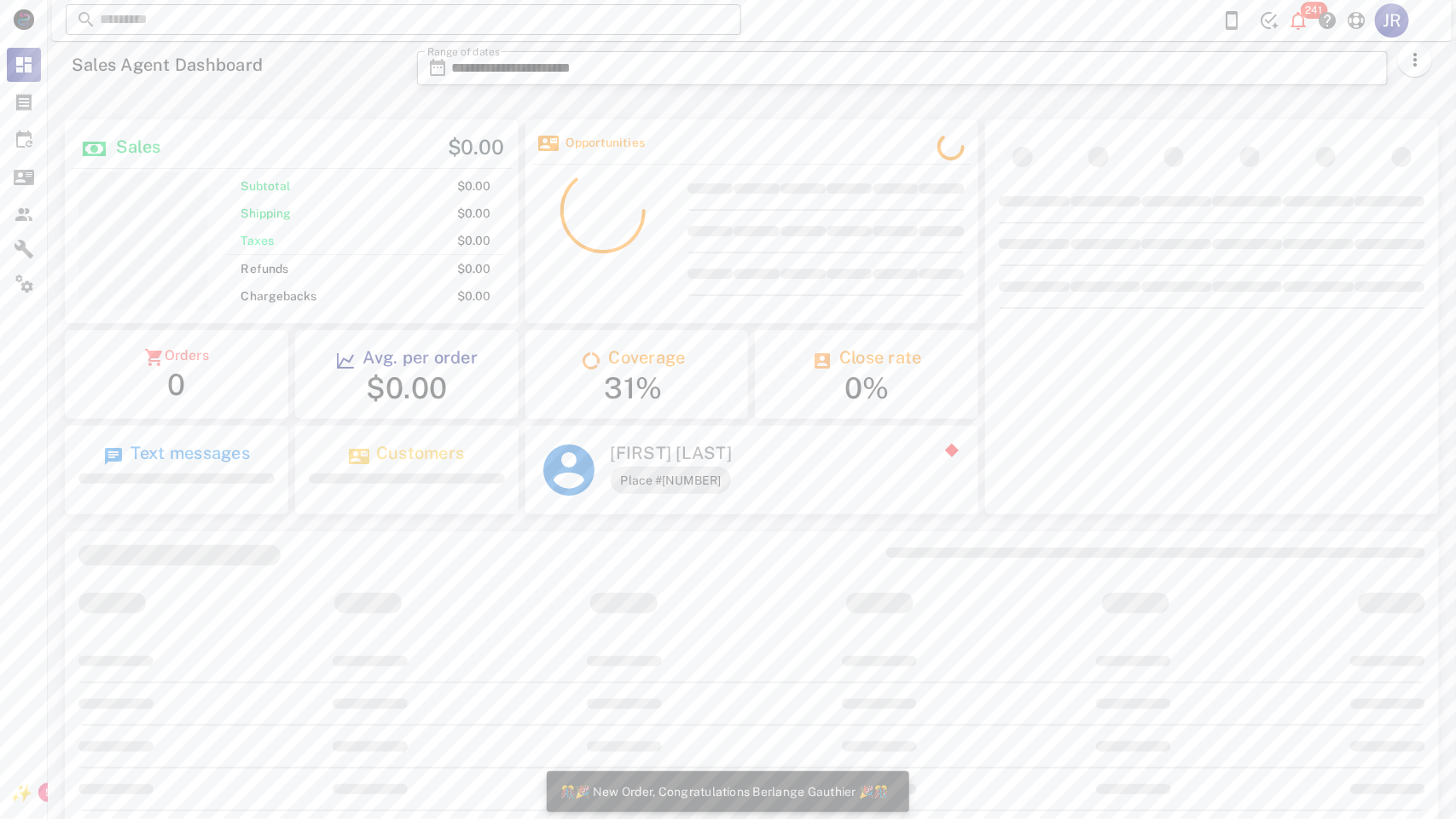 scroll, scrollTop: 852921, scrollLeft: 852505, axis: both 